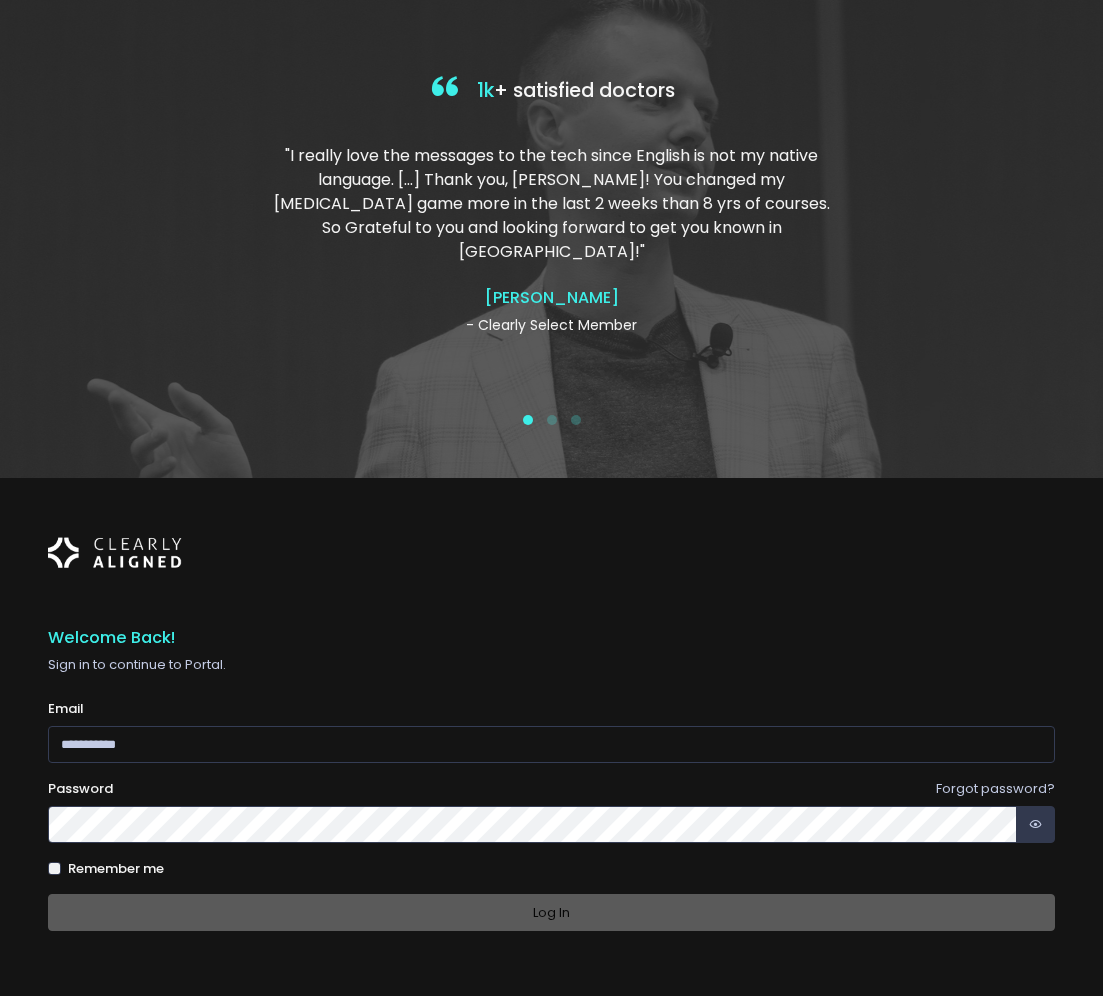 scroll, scrollTop: 0, scrollLeft: 0, axis: both 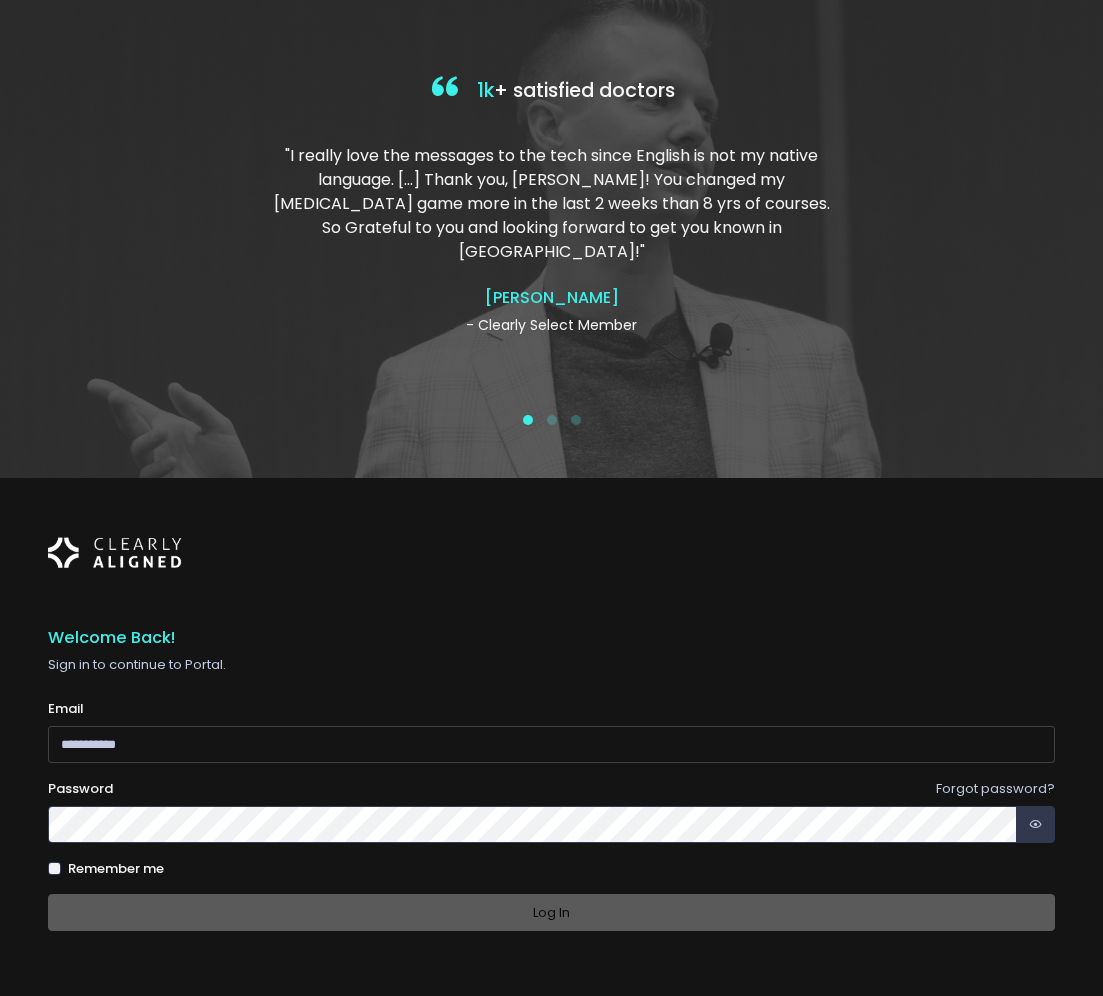 type on "**********" 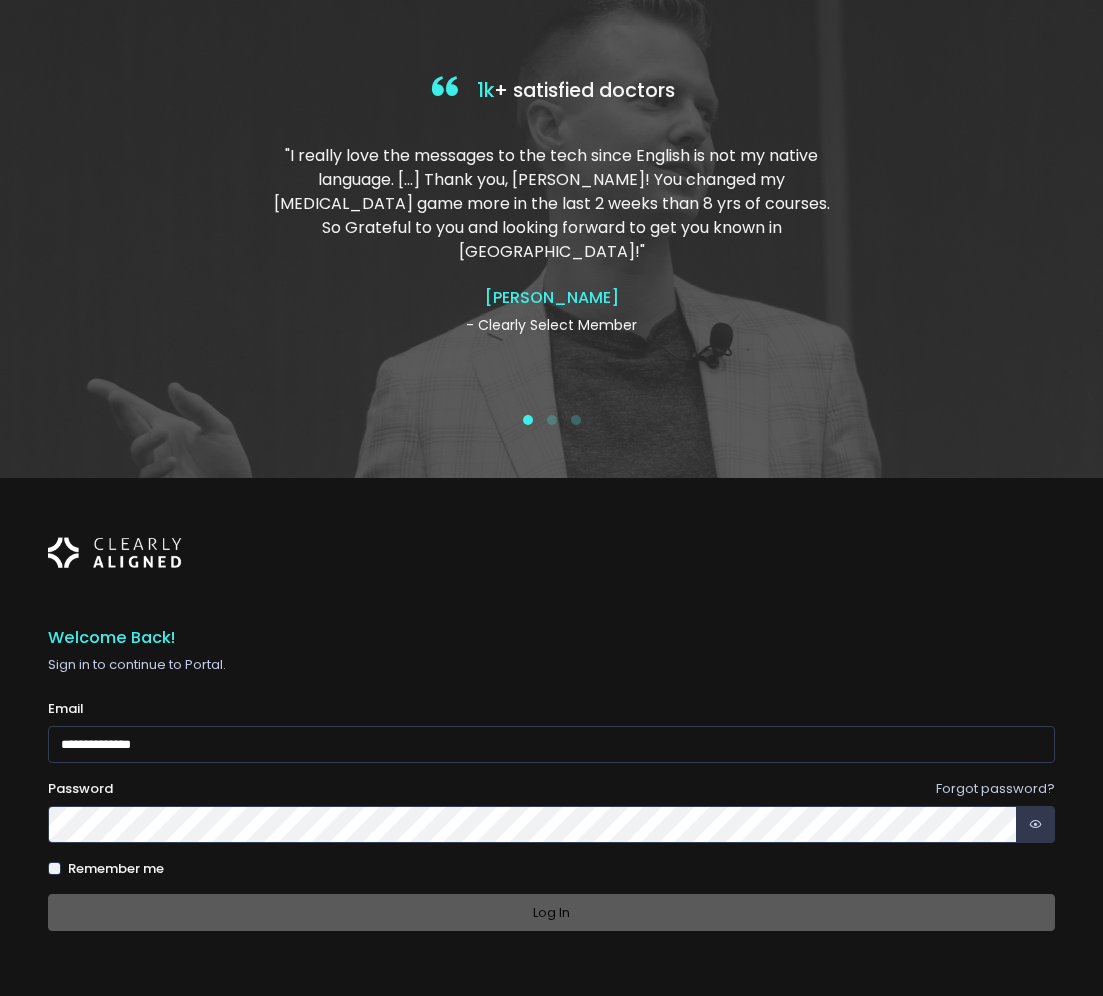 click on "Log In" at bounding box center [551, 912] 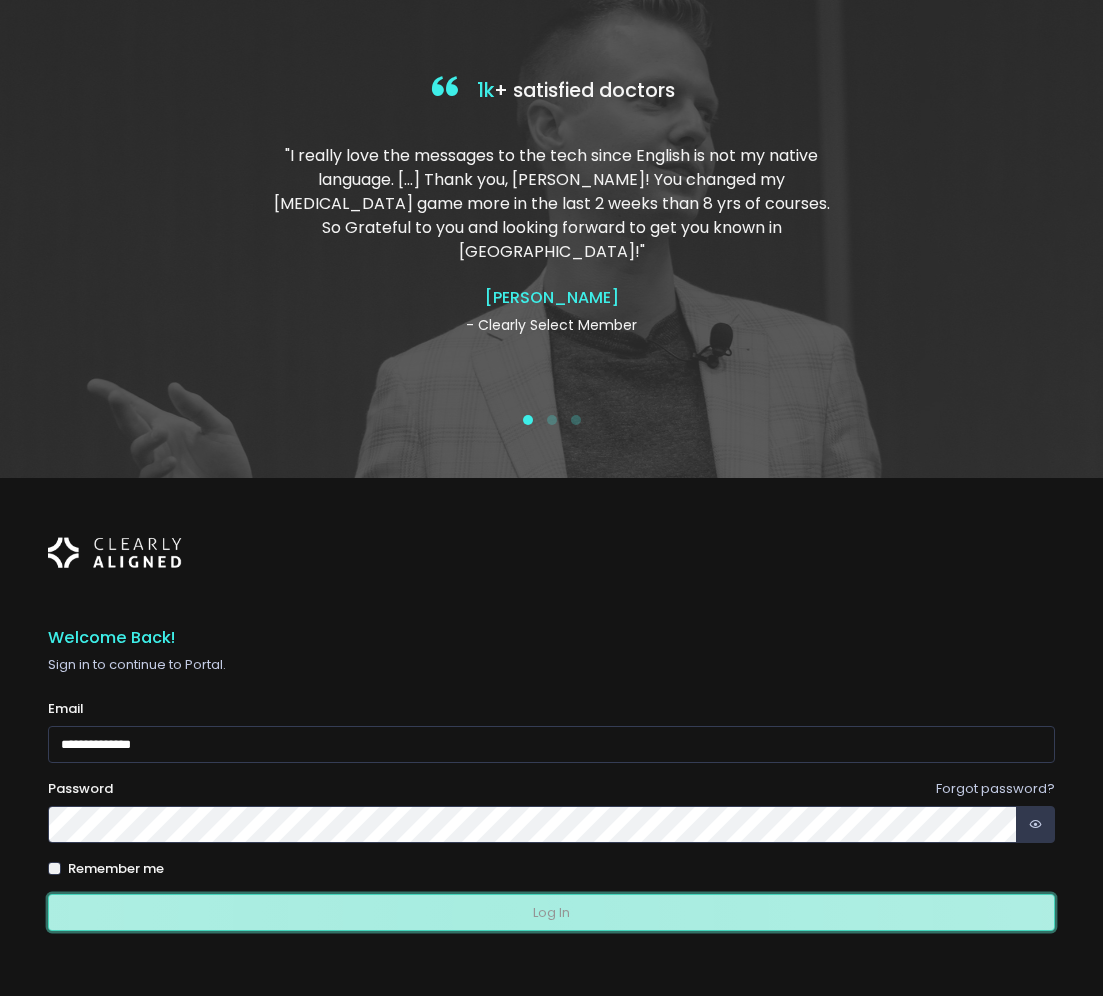 click on "Log In" at bounding box center [551, 912] 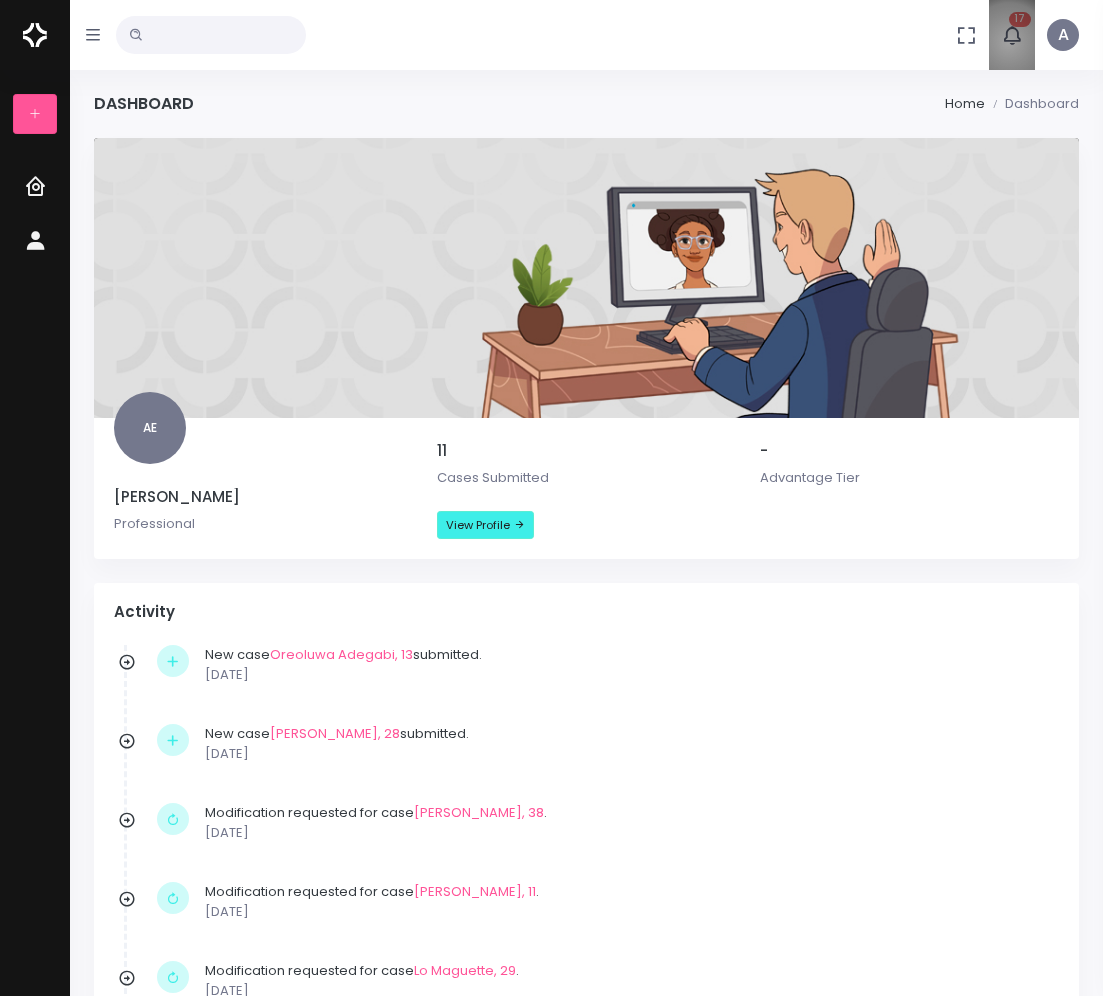 click at bounding box center [1012, 35] 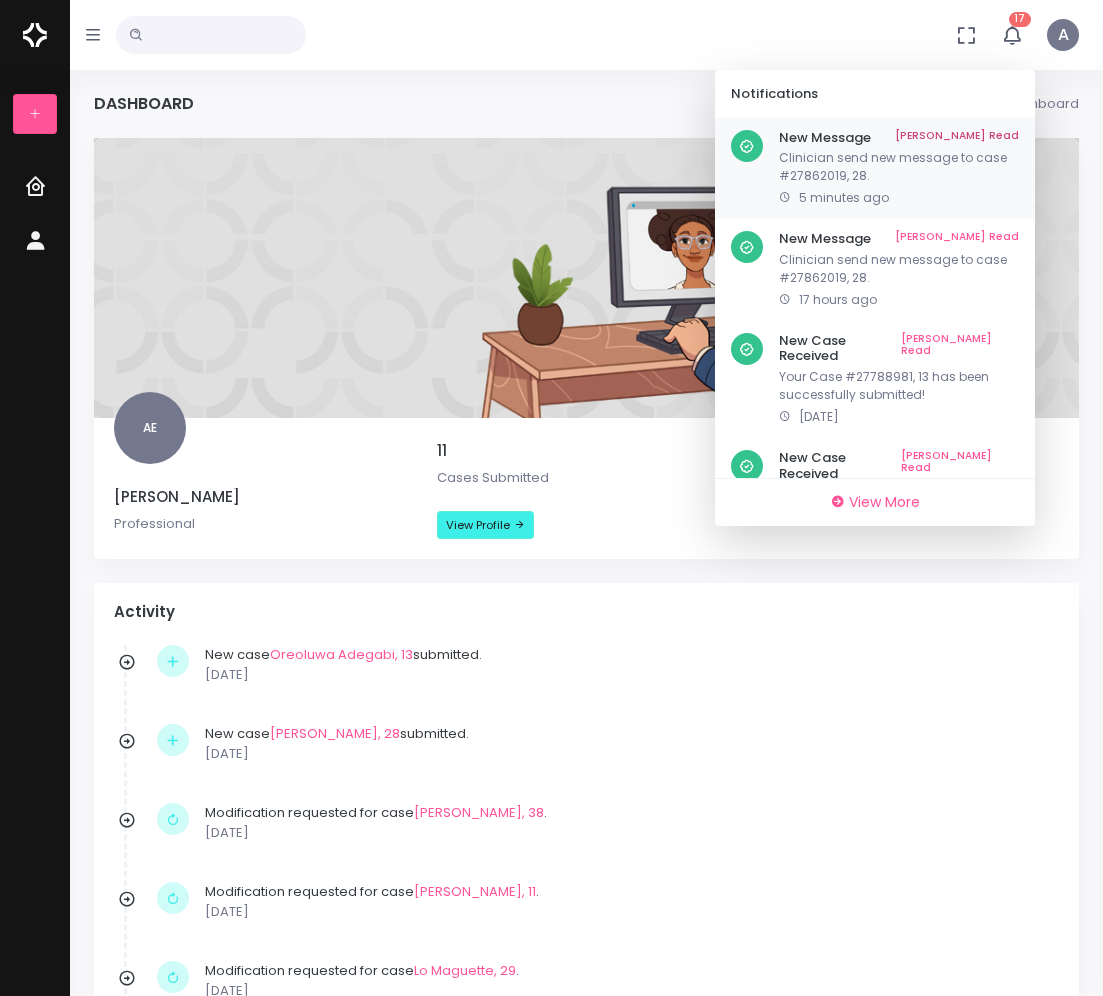 click on "Clinician send new message to case #27862019, 28." at bounding box center (899, 167) 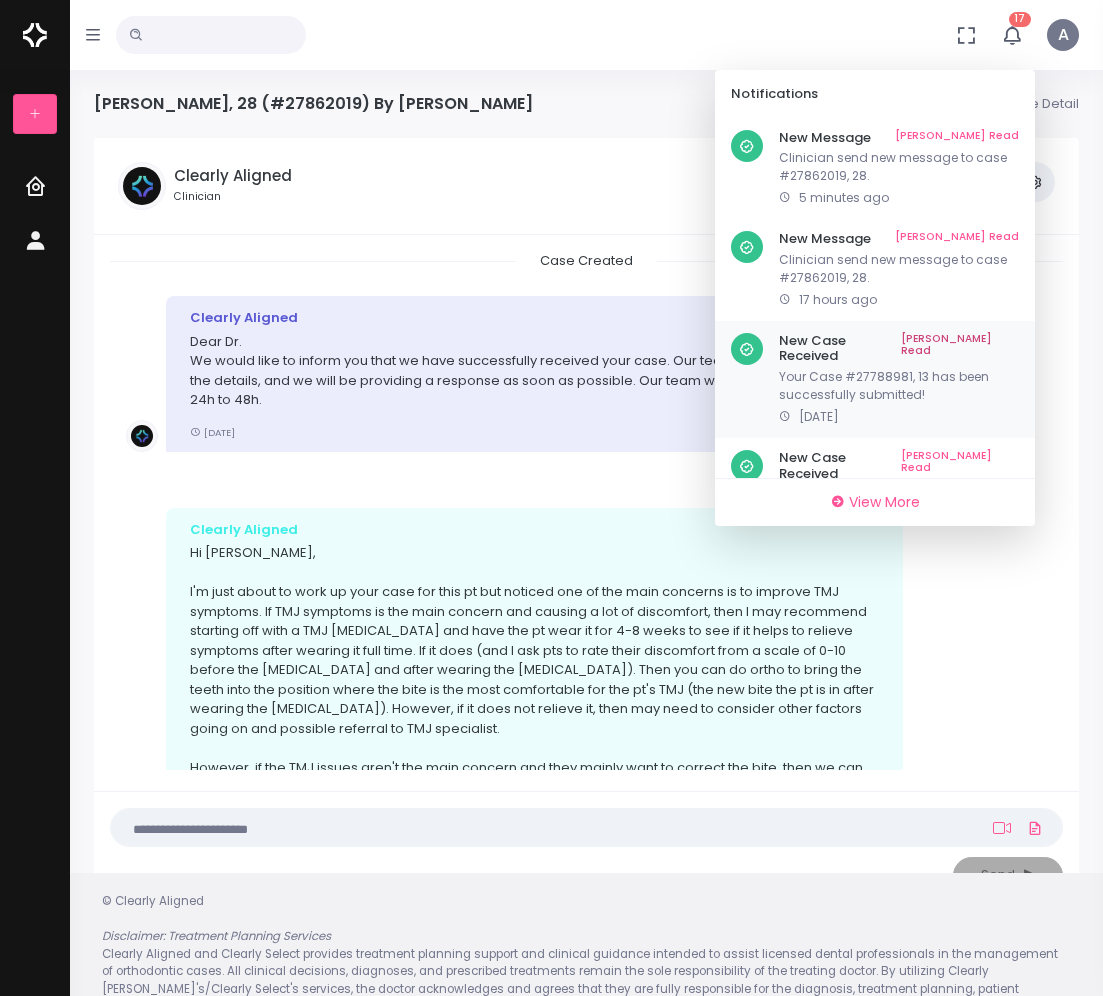 scroll, scrollTop: 1056, scrollLeft: 0, axis: vertical 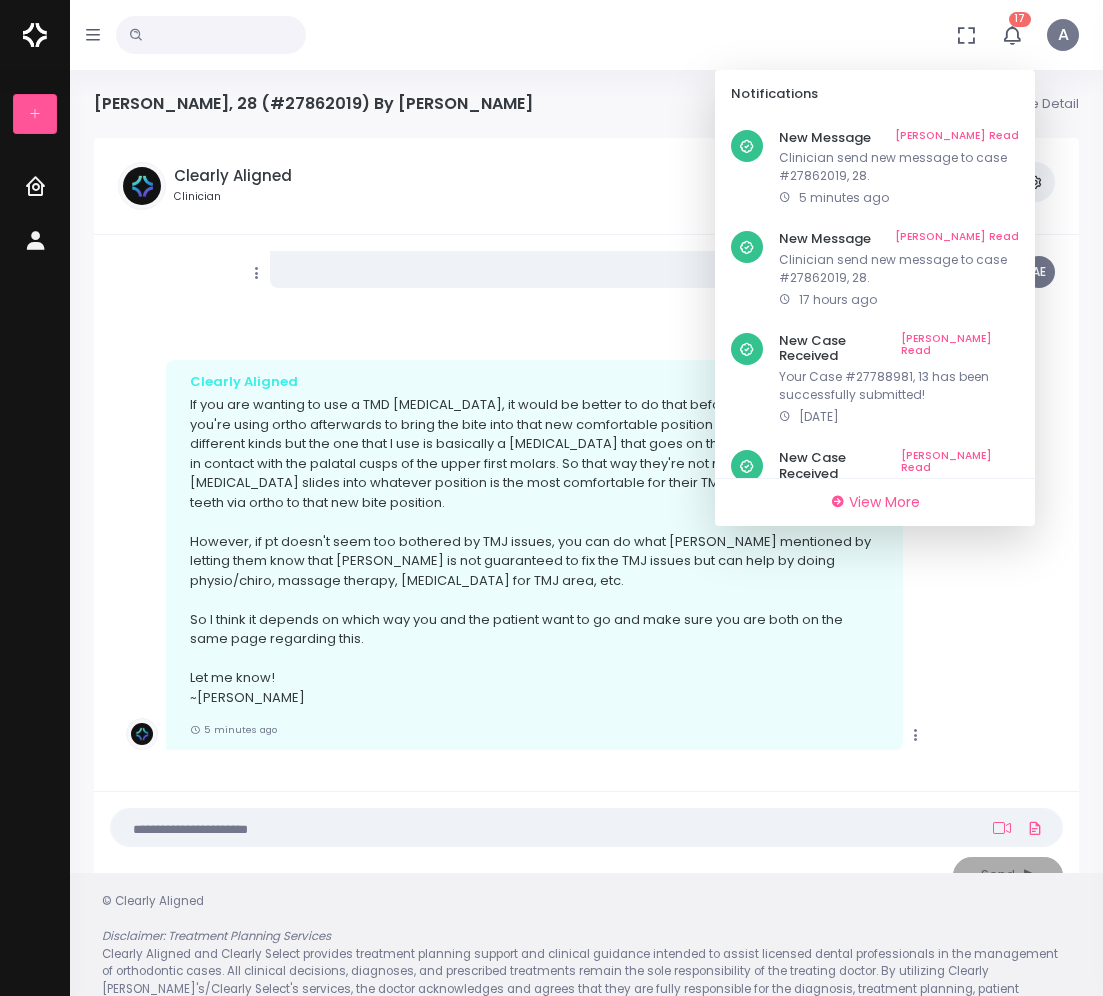 click on "If you are wanting to use a TMD splint, it would be better to do that beforehand so that way you're using ortho afterwards to bring the bite into that new comfortable position for the TMJ. There's different kinds but the one that I use is basically a splint that goes on the lower arch and only is in contact with the palatal cusps of the upper first molars. So that way they're not really occluding and their mandible slides into whatever position is the most comfortable for their TMJ and we try to move the teeth via ortho to that new bite position.  However, if pt doesn't seem too bothered by TMJ issues, you can do what Kelley mentioned by letting them know that ortho is not guaranteed to fix the TMJ issues but can help by doing physio/chiro, massage therapy, botox for TMJ area, etc. So I think it depends on which way you and the patient want to go and make sure you are both on the same page regarding this.  Let me know! ~Dr. Cho" at bounding box center (534, 551) 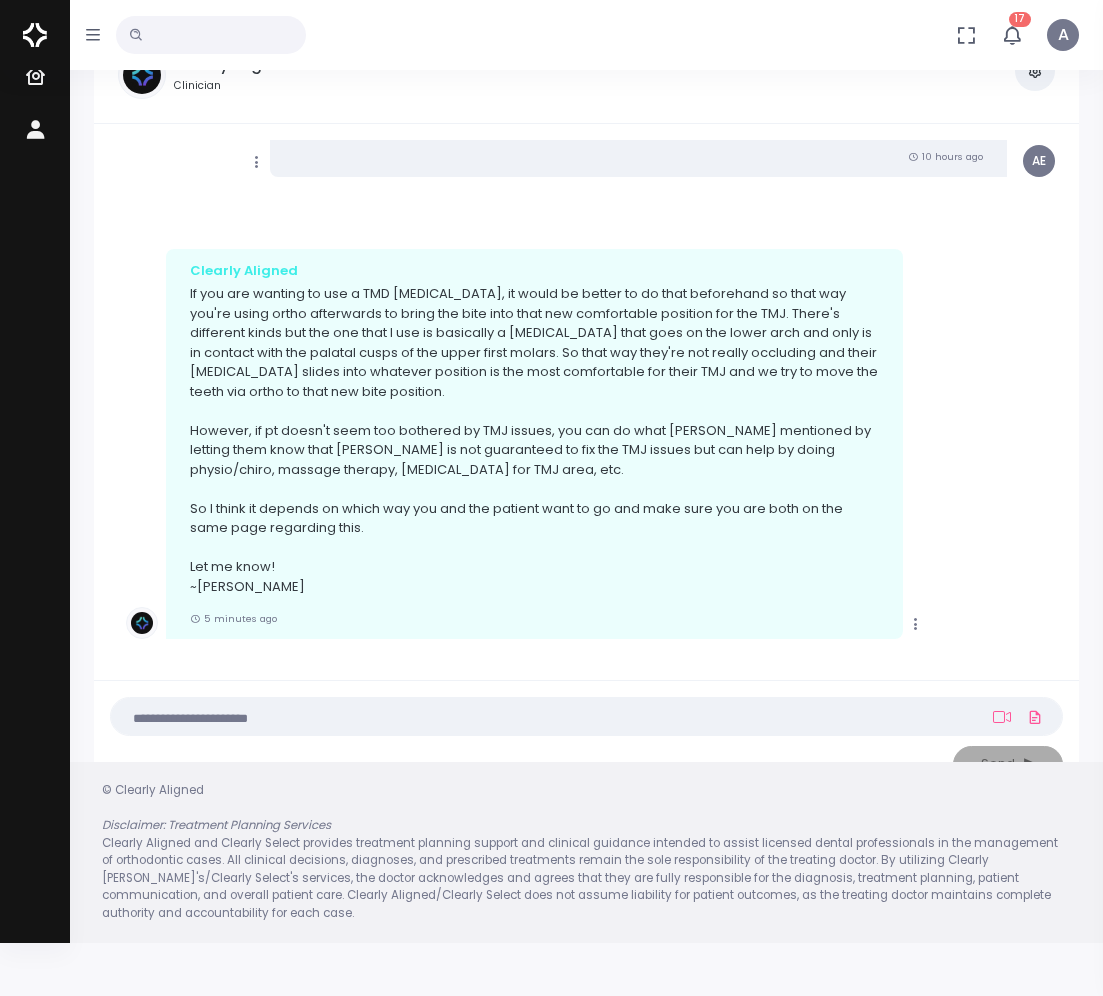 scroll, scrollTop: 112, scrollLeft: 0, axis: vertical 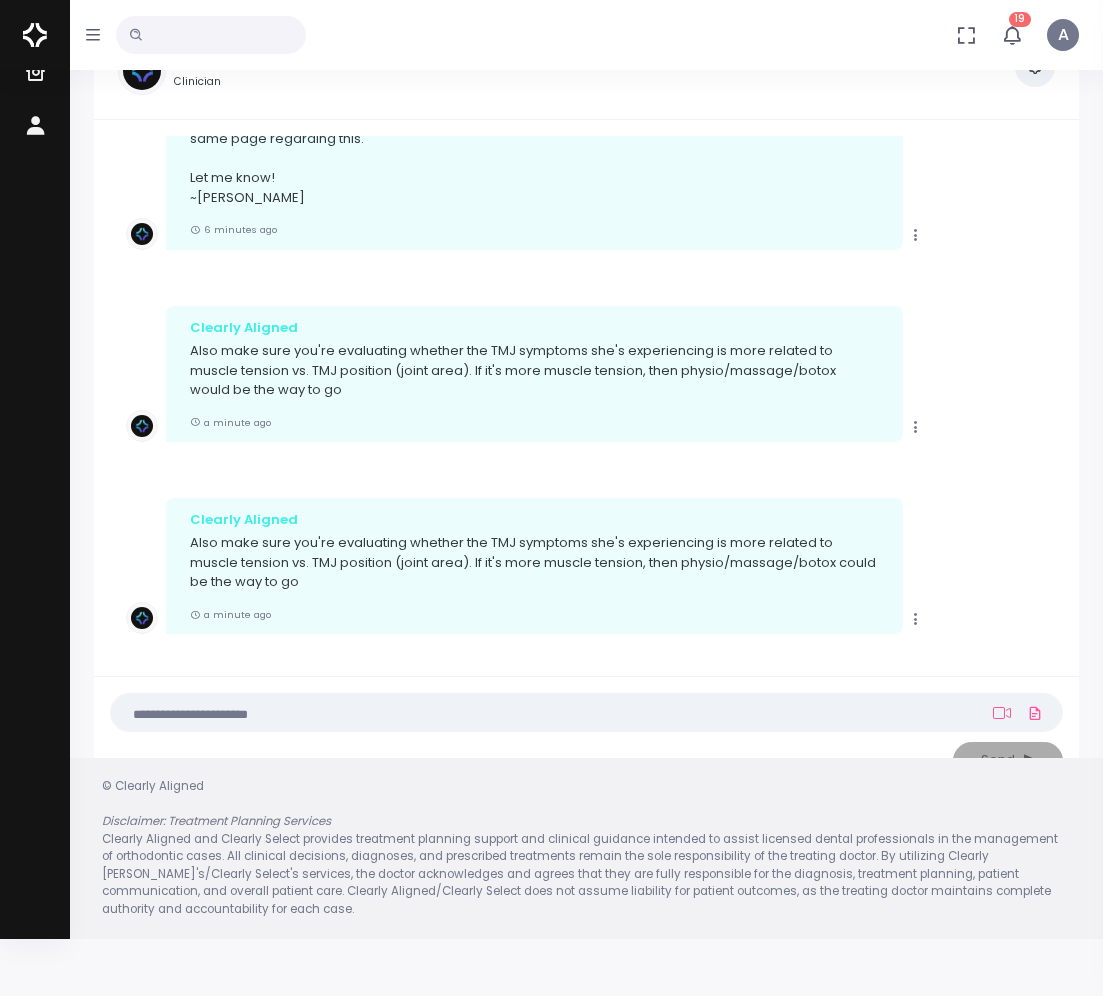 click at bounding box center [547, 713] 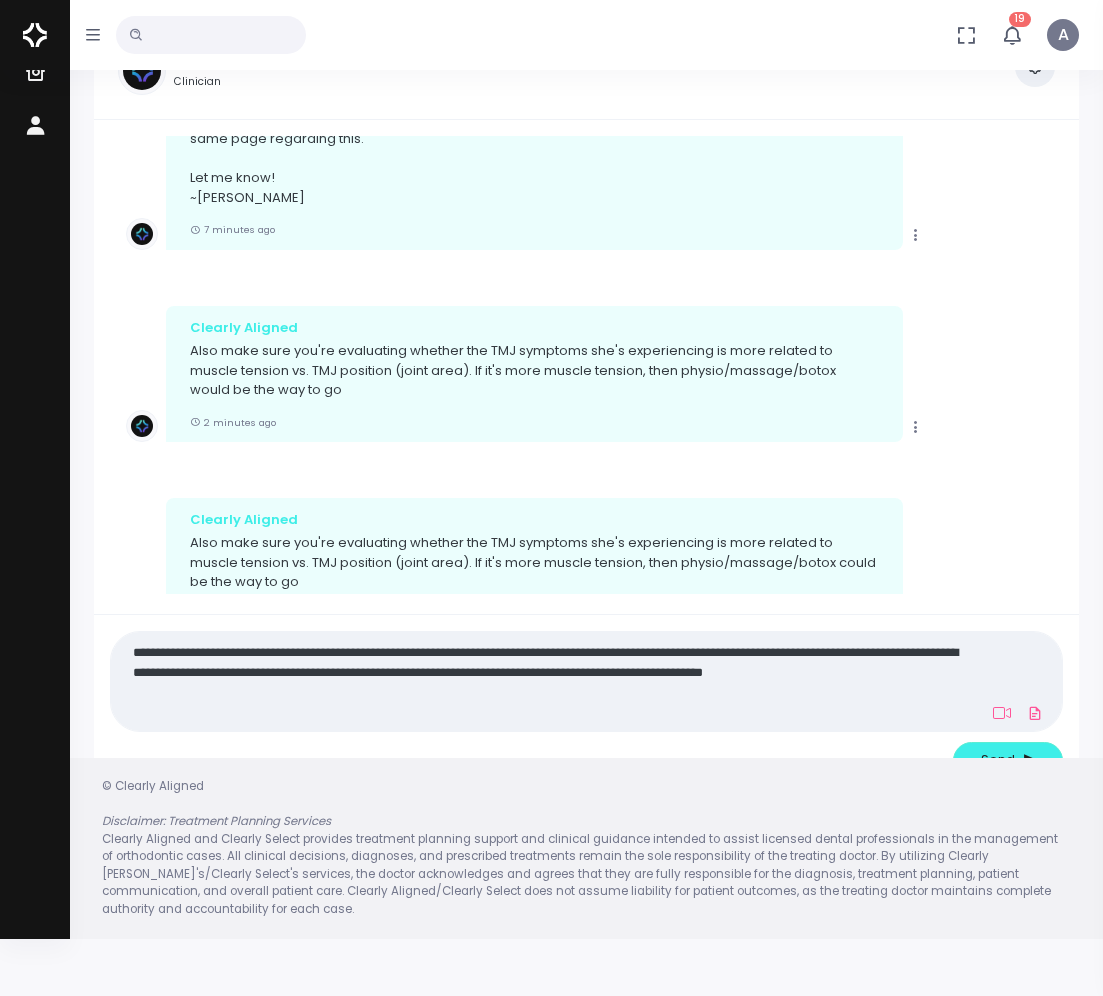 scroll, scrollTop: 0, scrollLeft: 0, axis: both 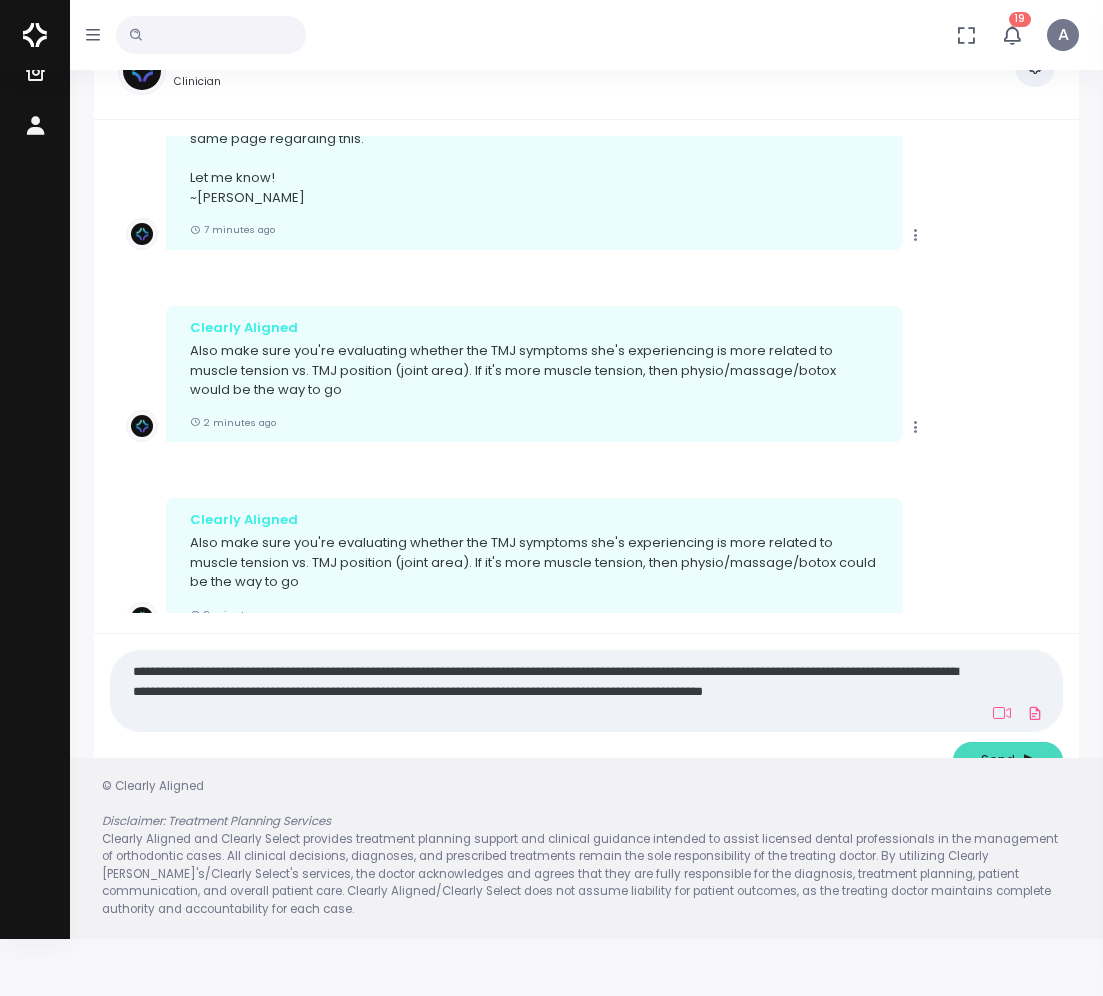 type on "**********" 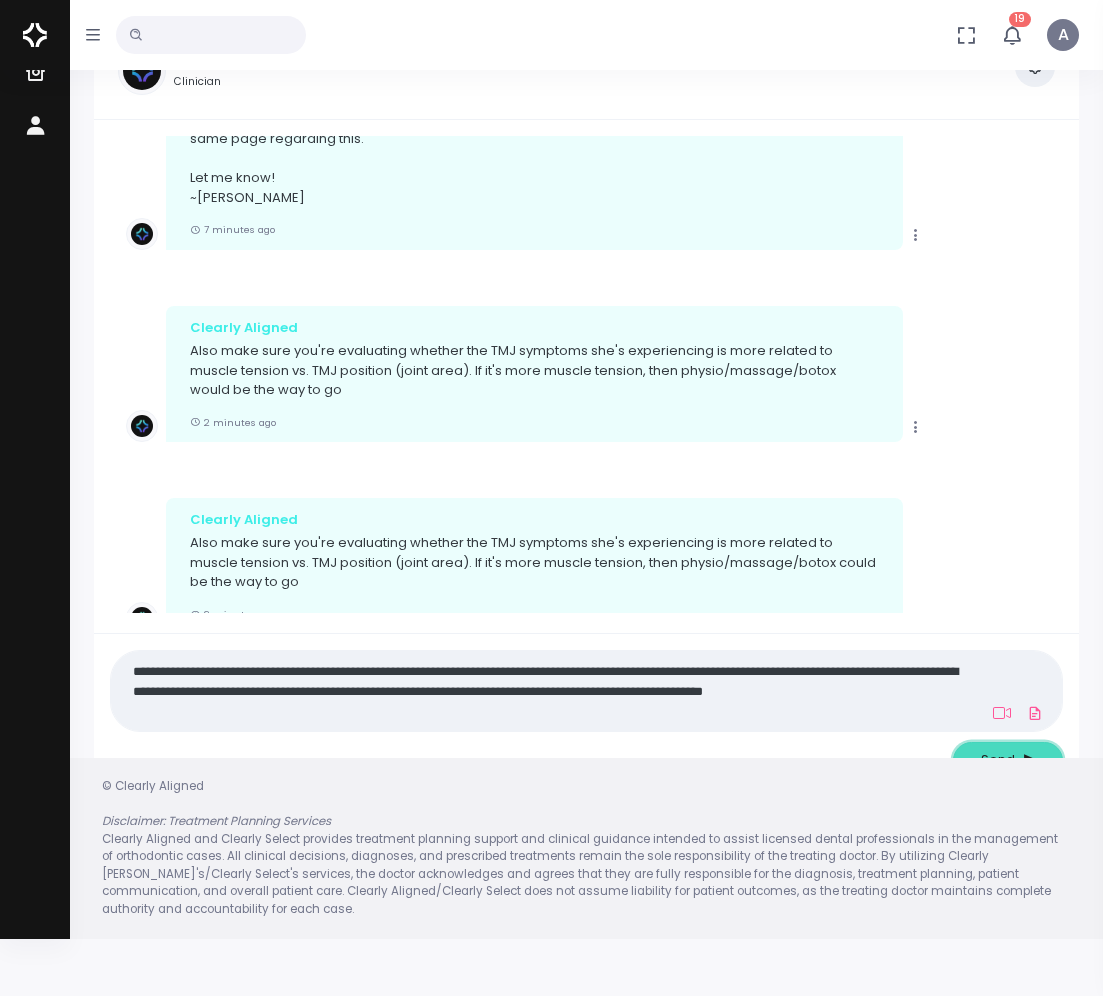 click at bounding box center (1029, 759) 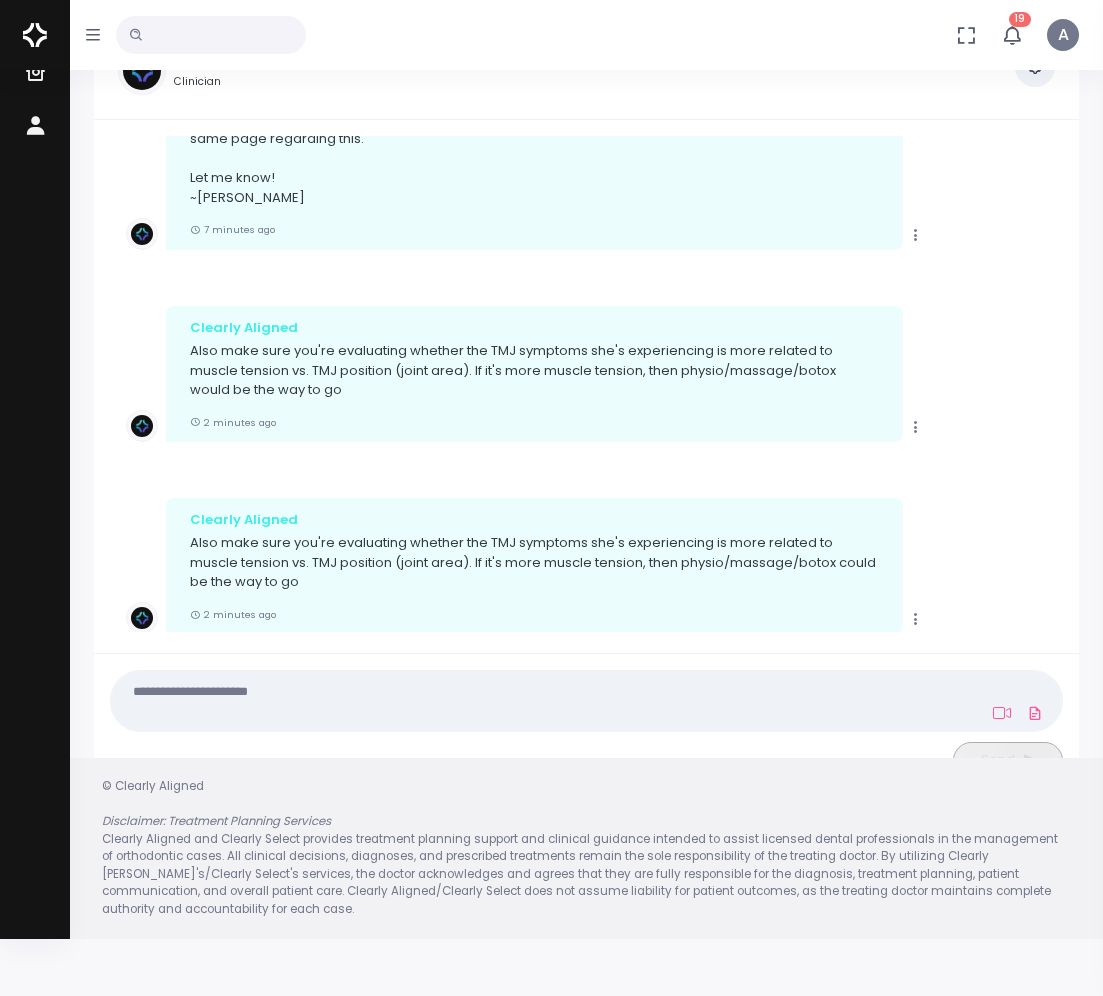 scroll, scrollTop: 1656, scrollLeft: 0, axis: vertical 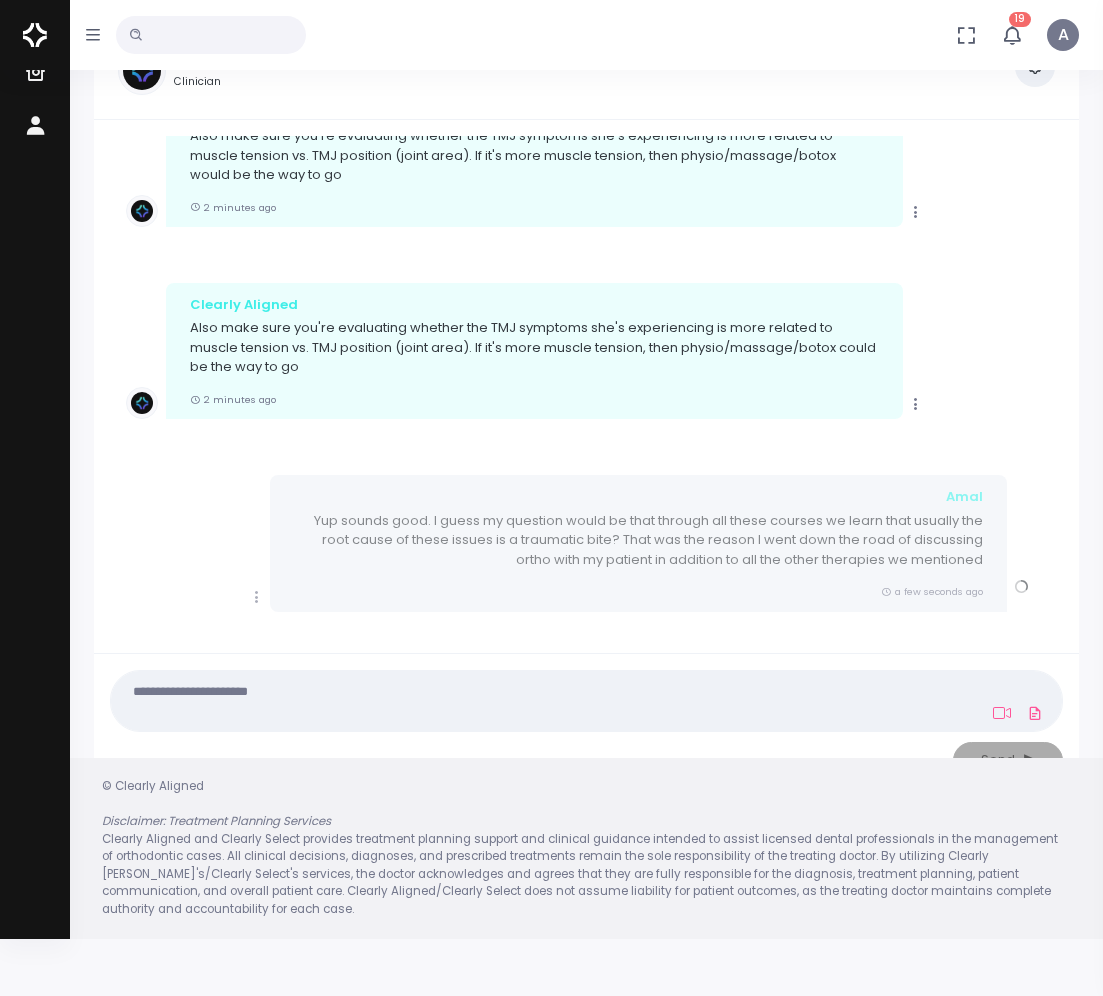 click at bounding box center (547, 701) 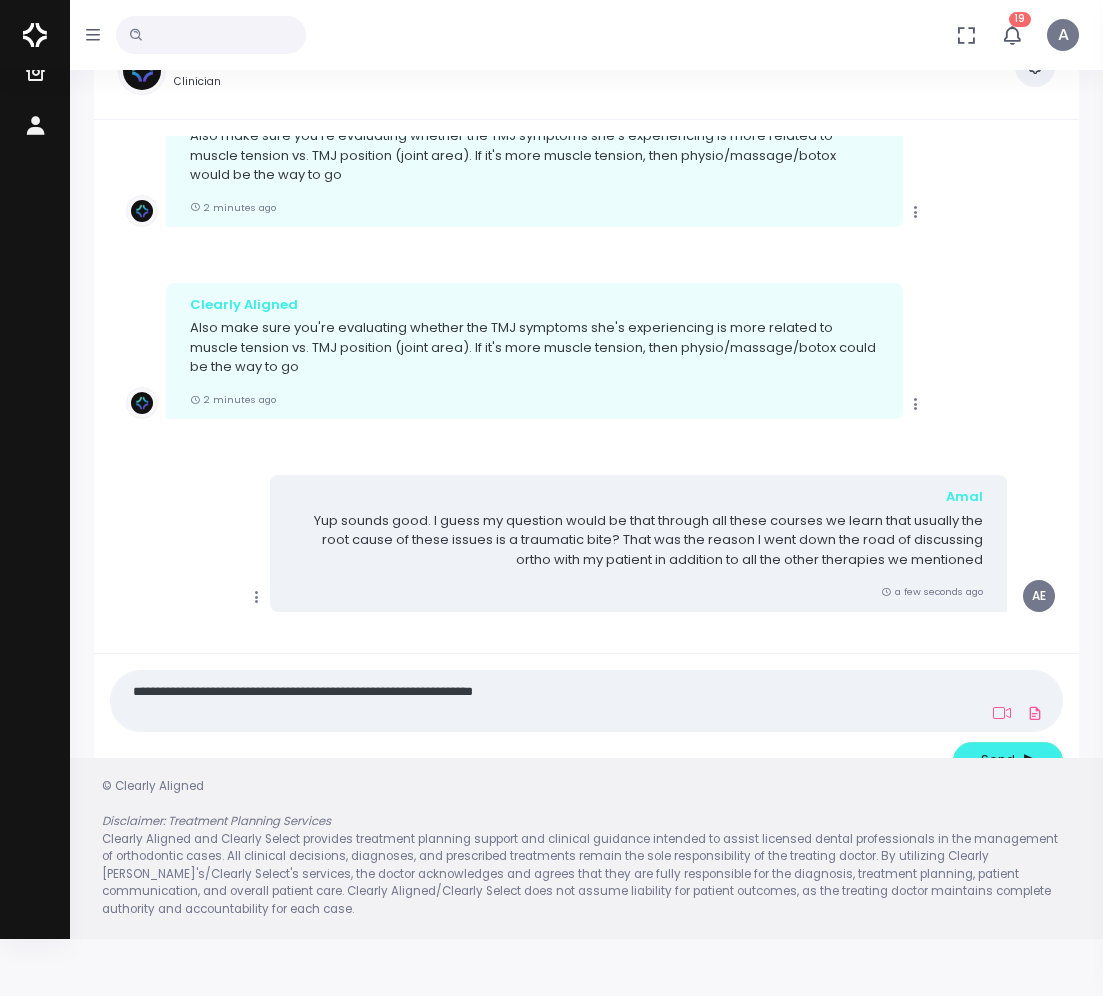 type on "**********" 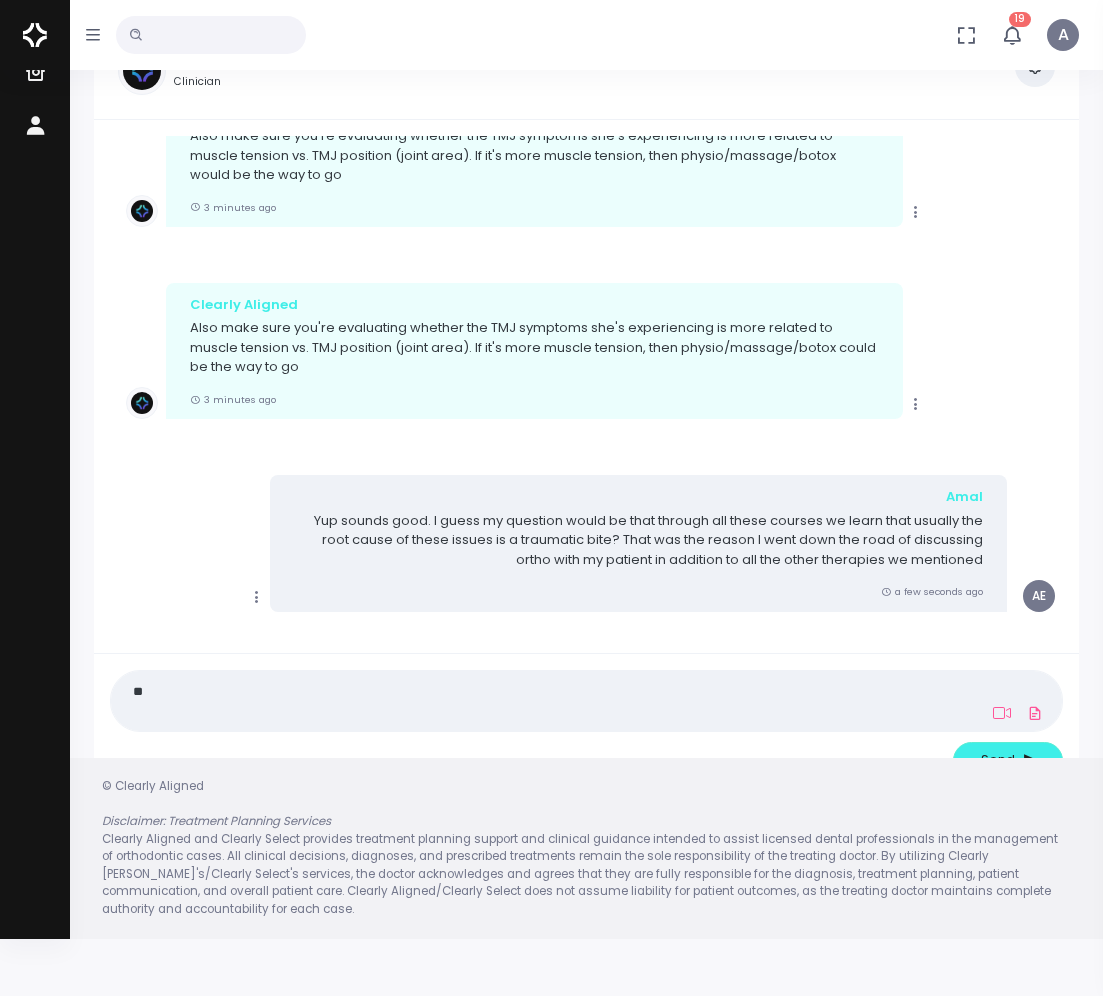 type on "*" 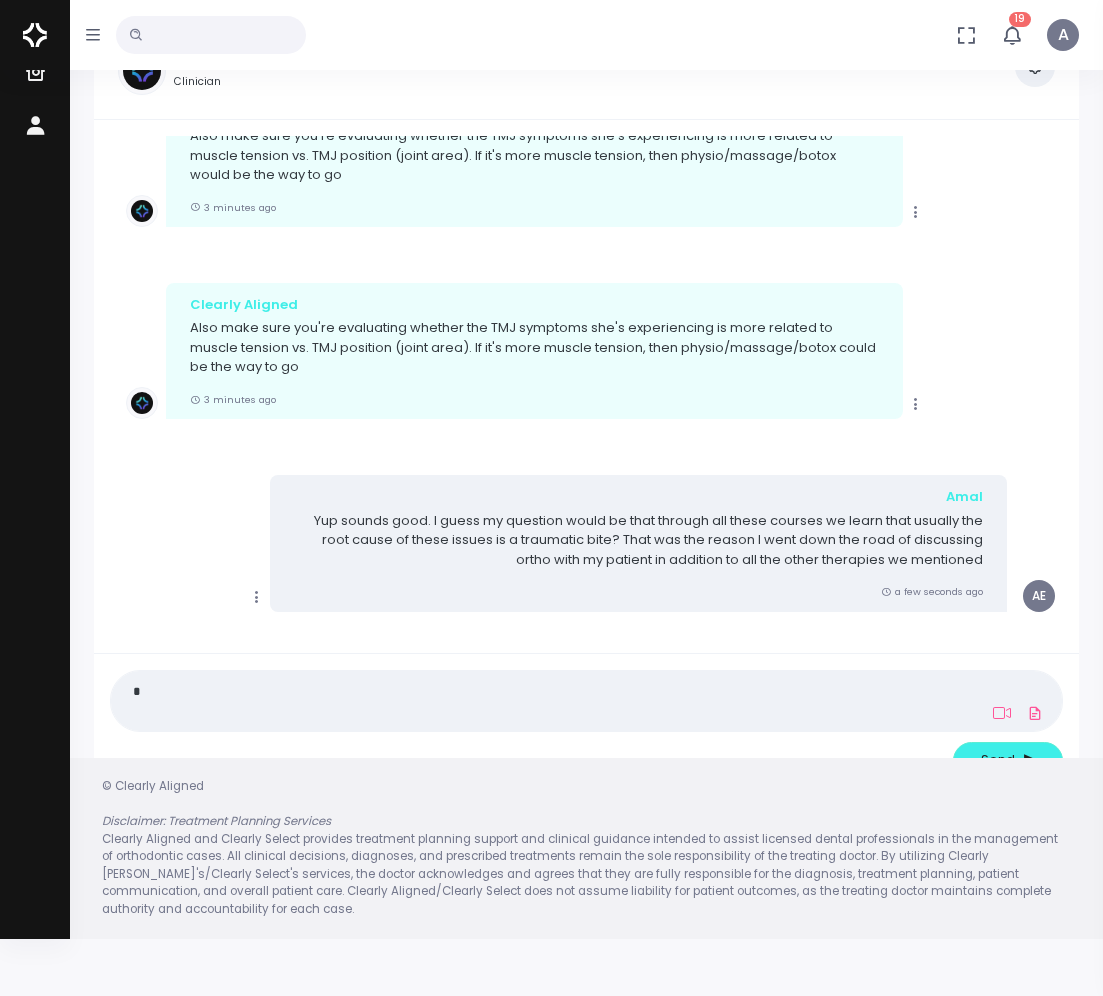 type 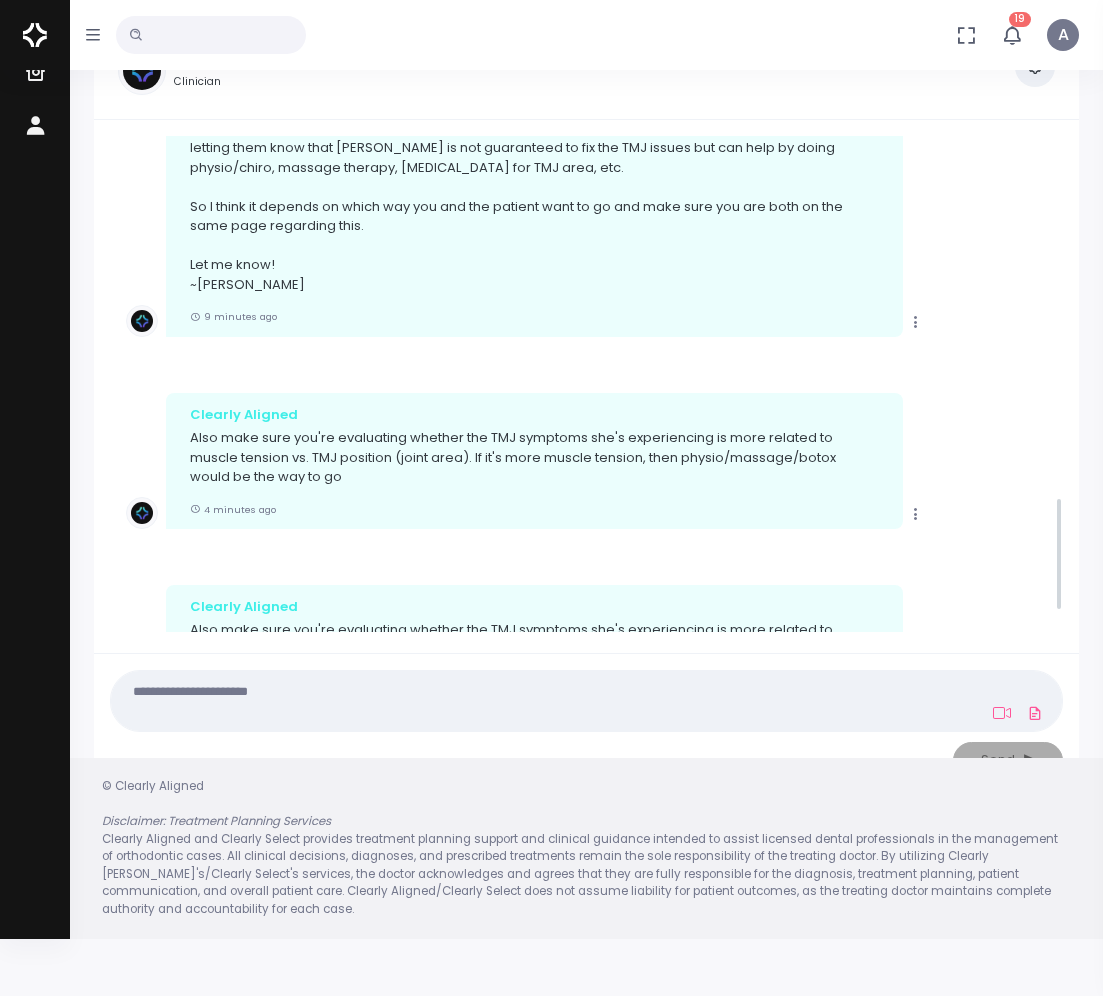 scroll, scrollTop: 1656, scrollLeft: 0, axis: vertical 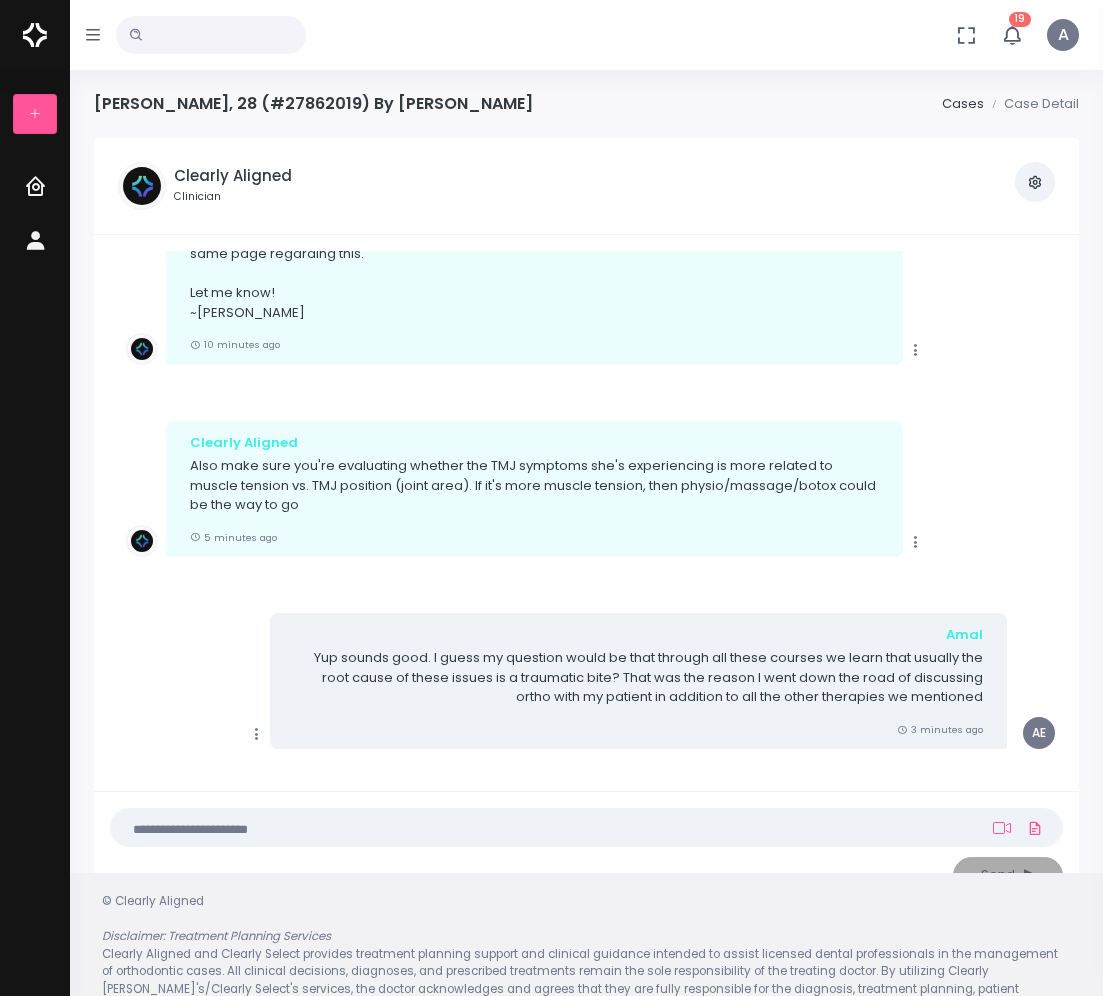 click at bounding box center [547, 828] 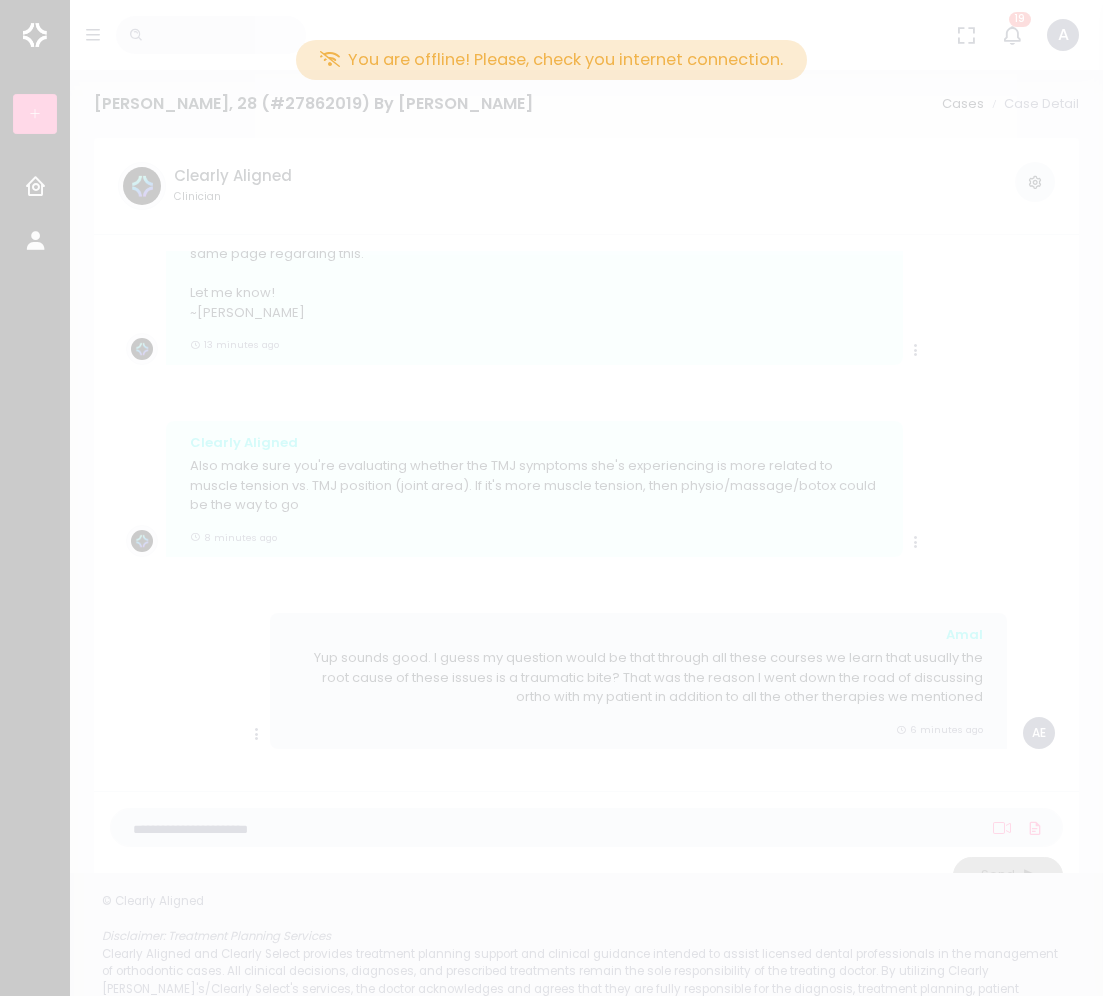 click on "You are offline! Please, check you internet connection." at bounding box center [551, 498] 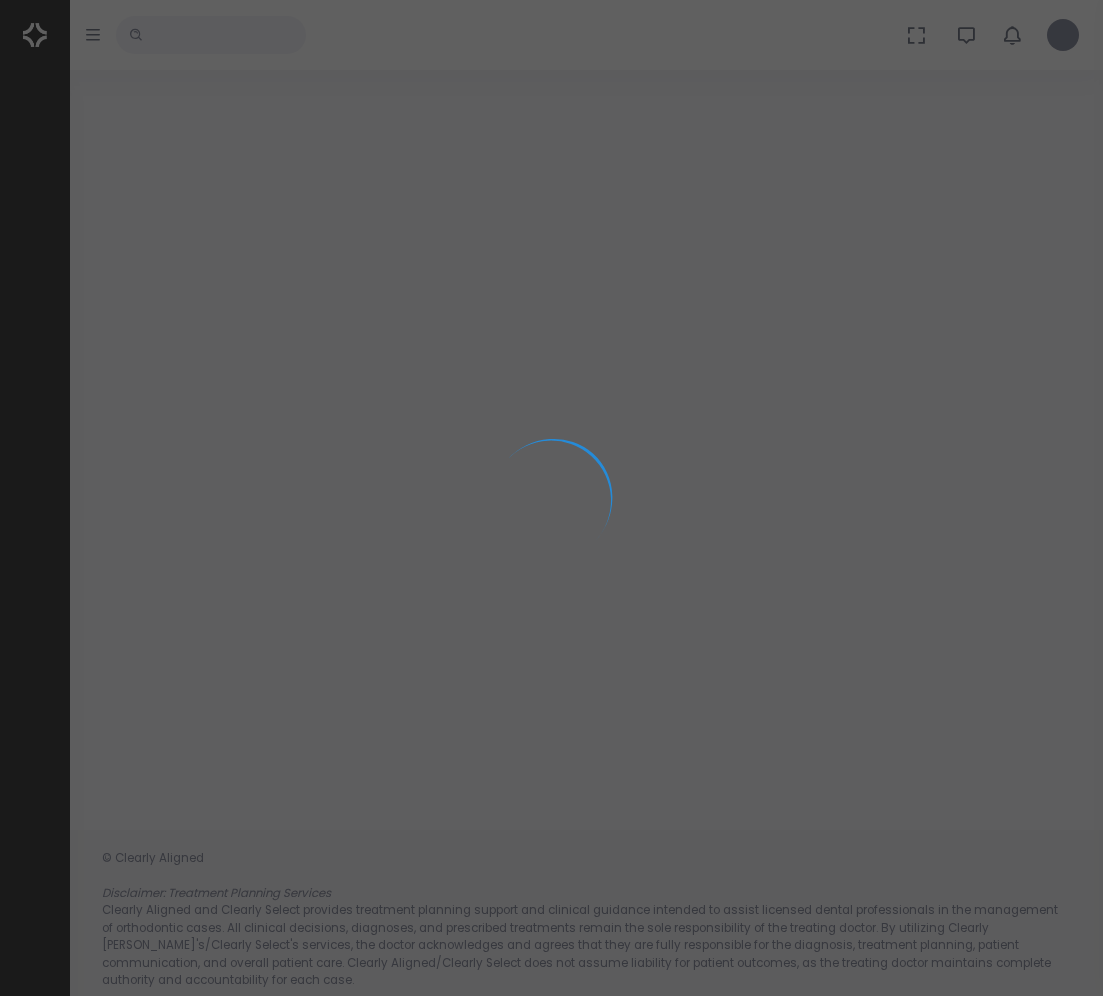 scroll, scrollTop: 0, scrollLeft: 0, axis: both 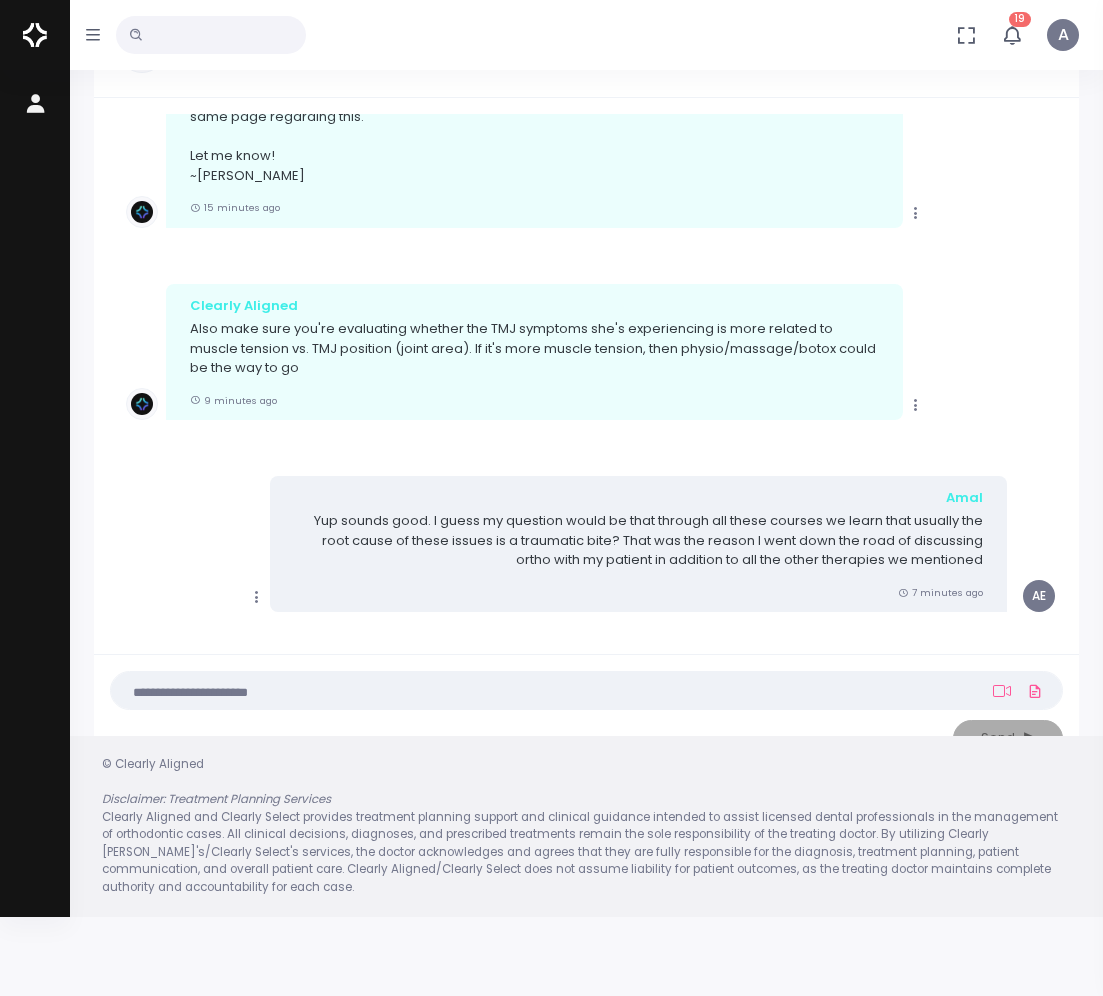 click on "(Obrigatório)" at bounding box center [586, 690] 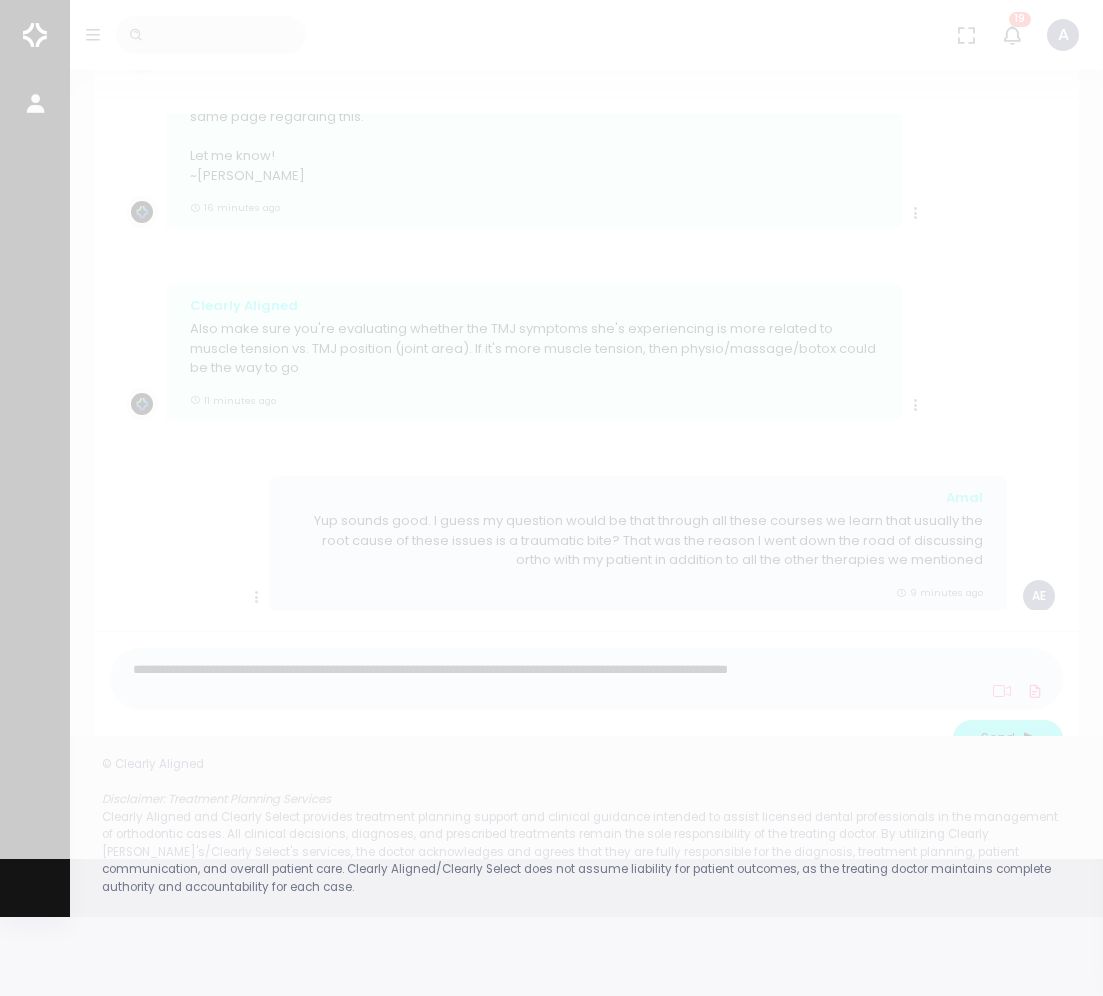 type on "**********" 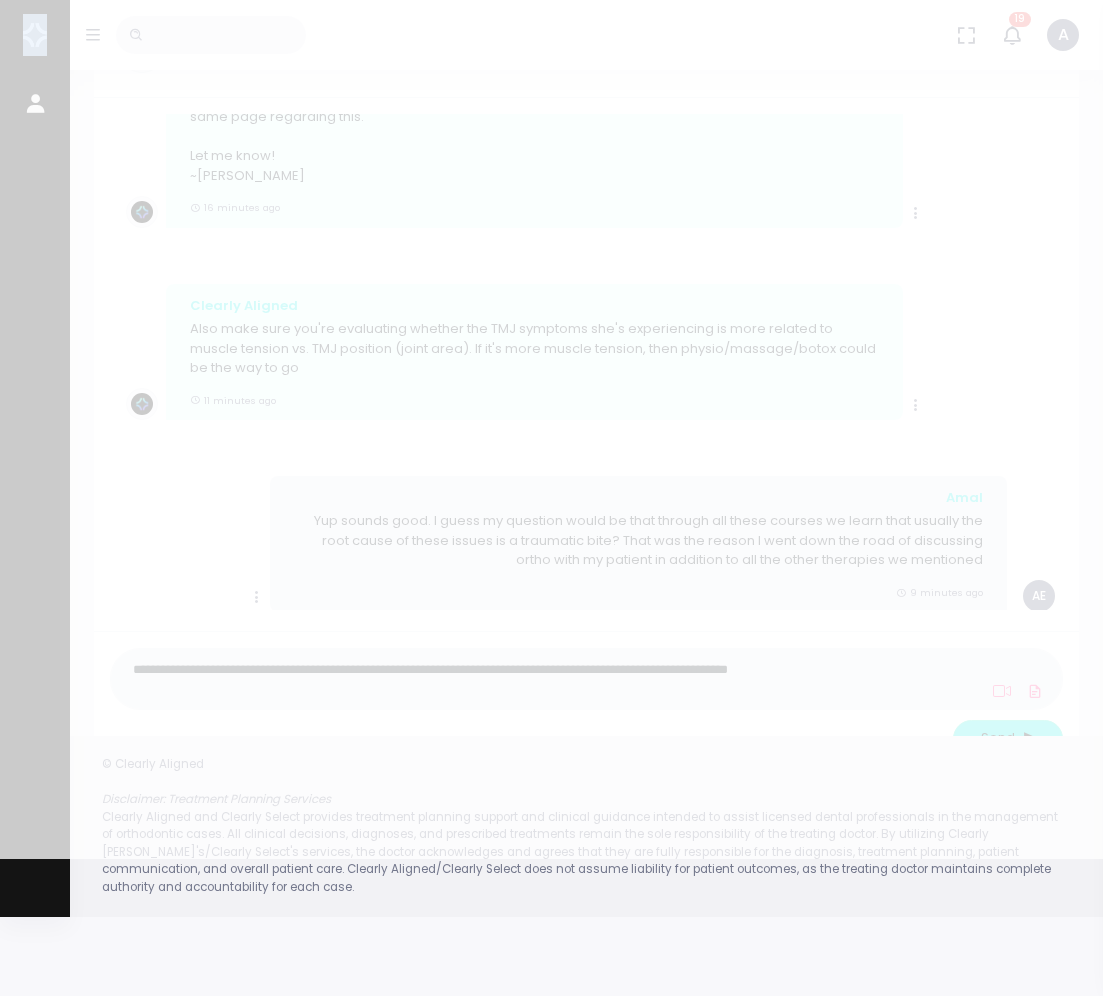 click on "You are offline! Please, check you internet connection." at bounding box center [551, 361] 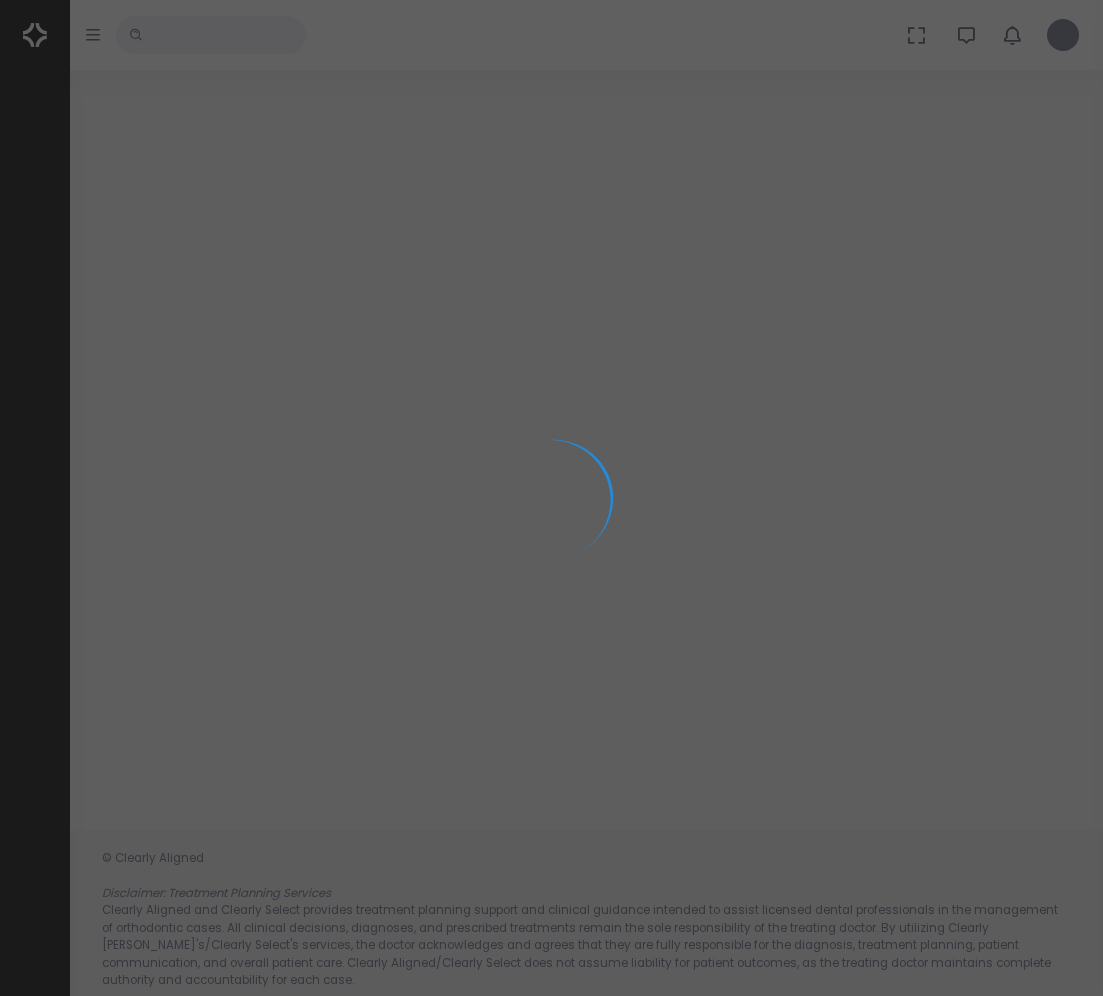 scroll, scrollTop: 0, scrollLeft: 0, axis: both 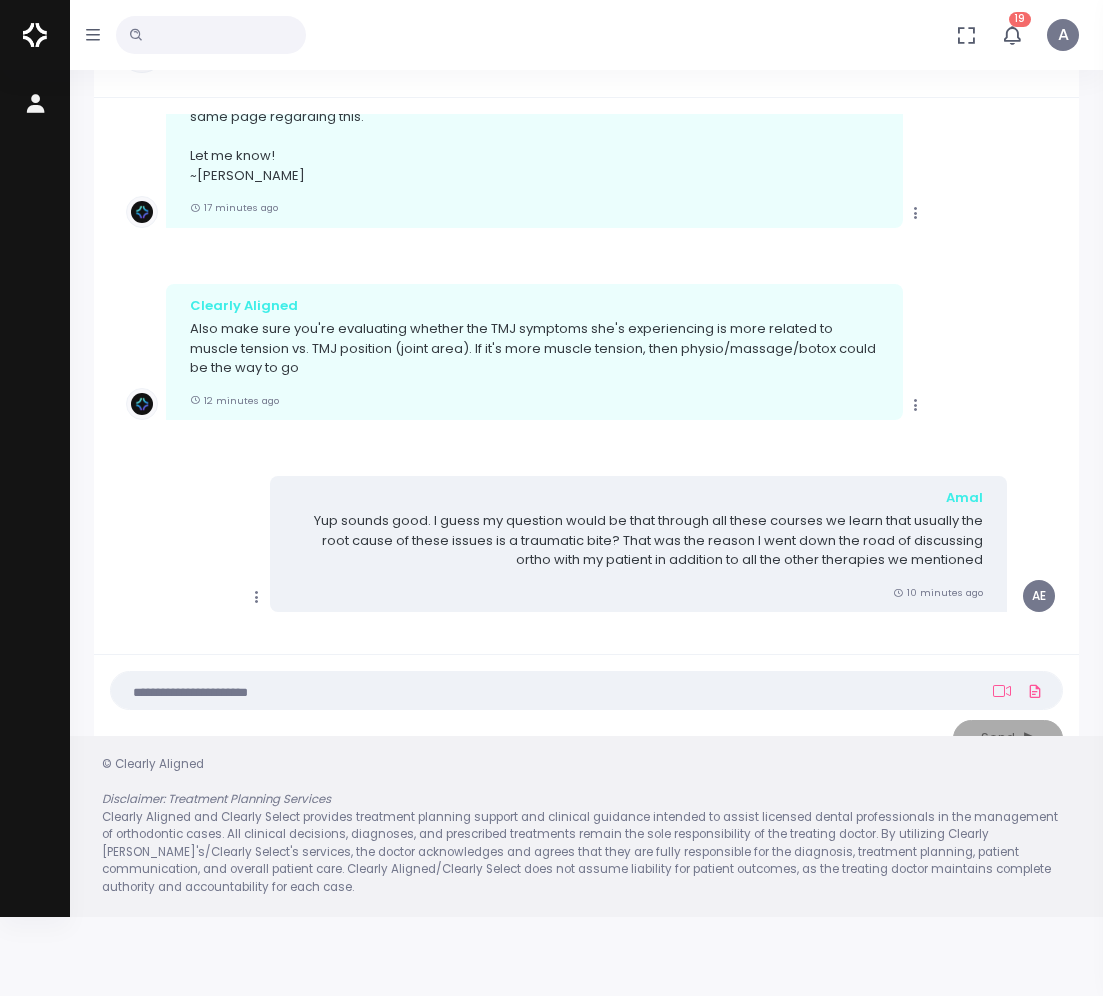 click at bounding box center [547, 691] 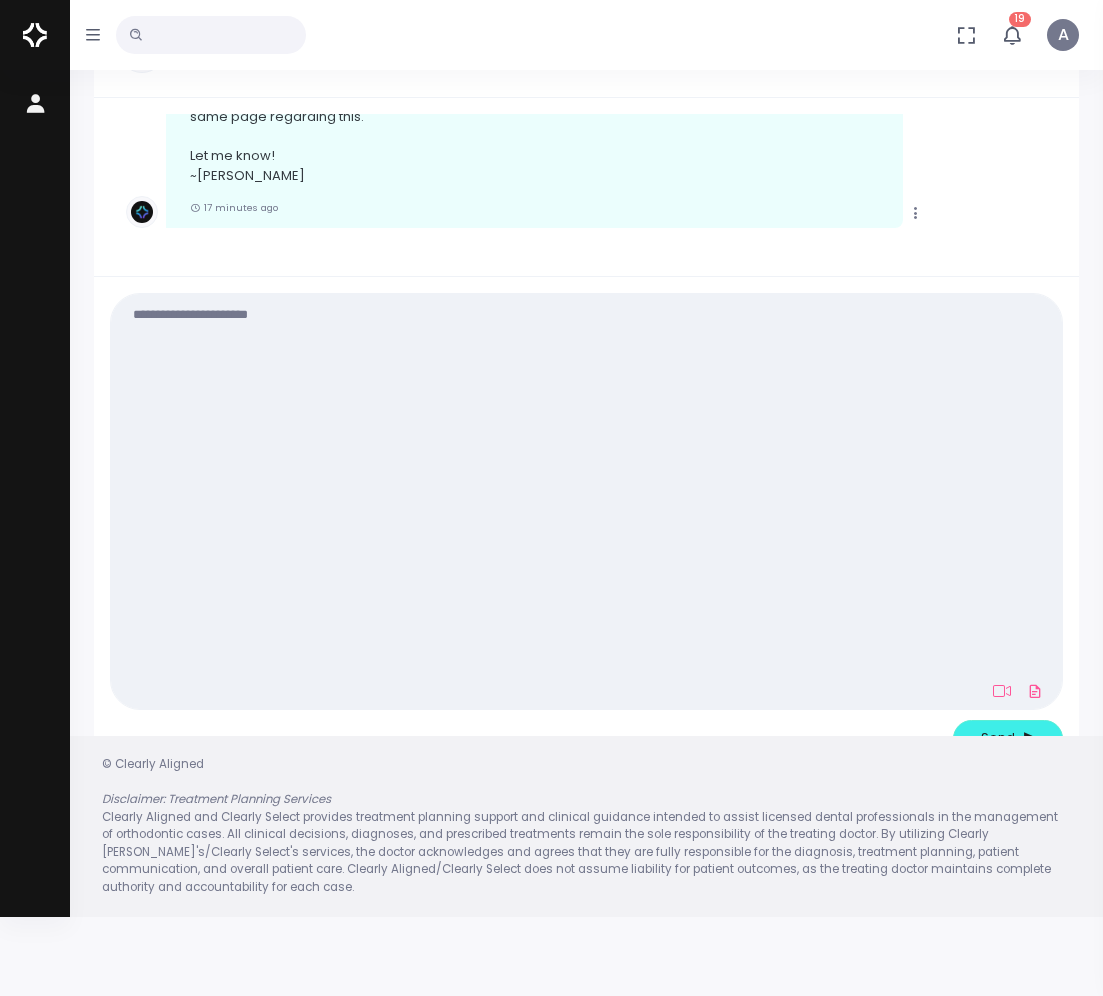 scroll, scrollTop: 0, scrollLeft: 0, axis: both 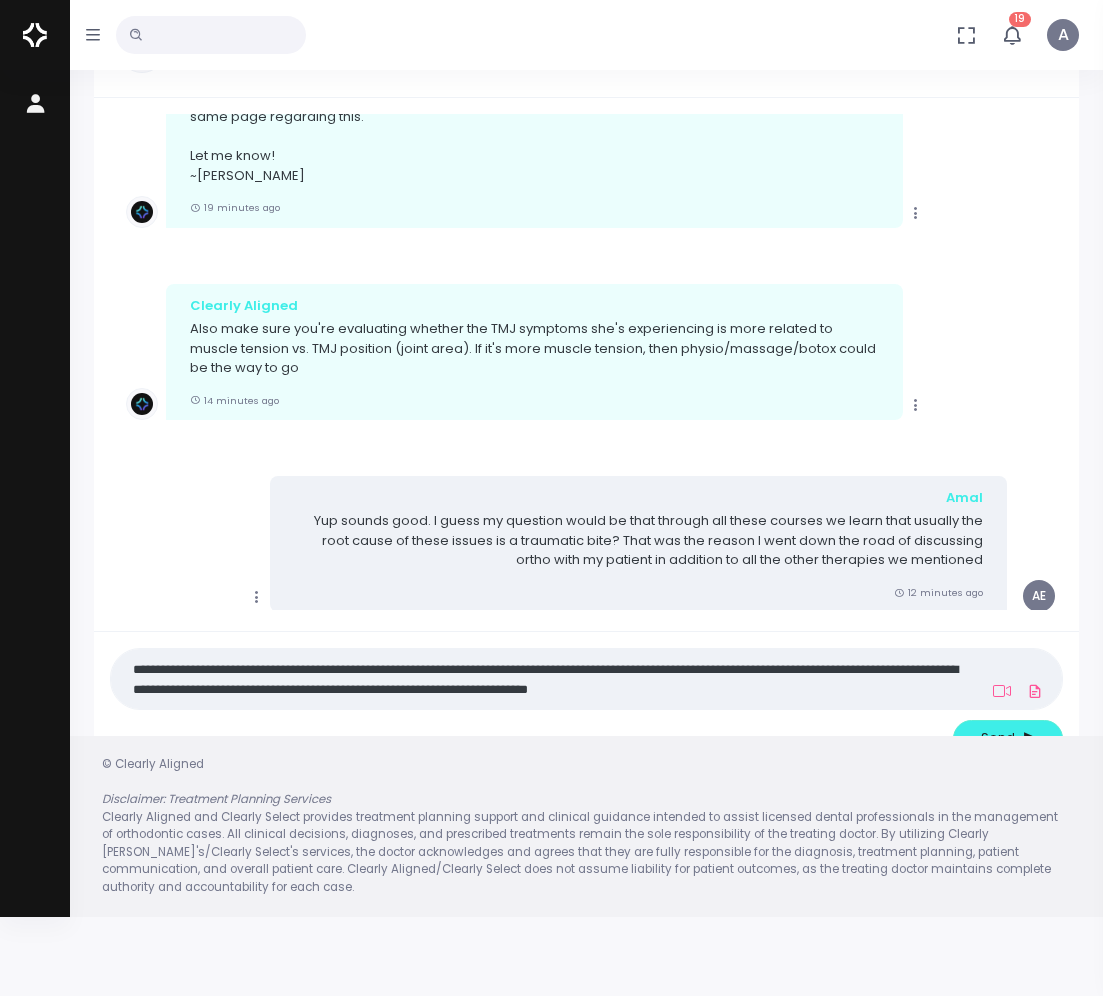 click on "**********" at bounding box center [547, 679] 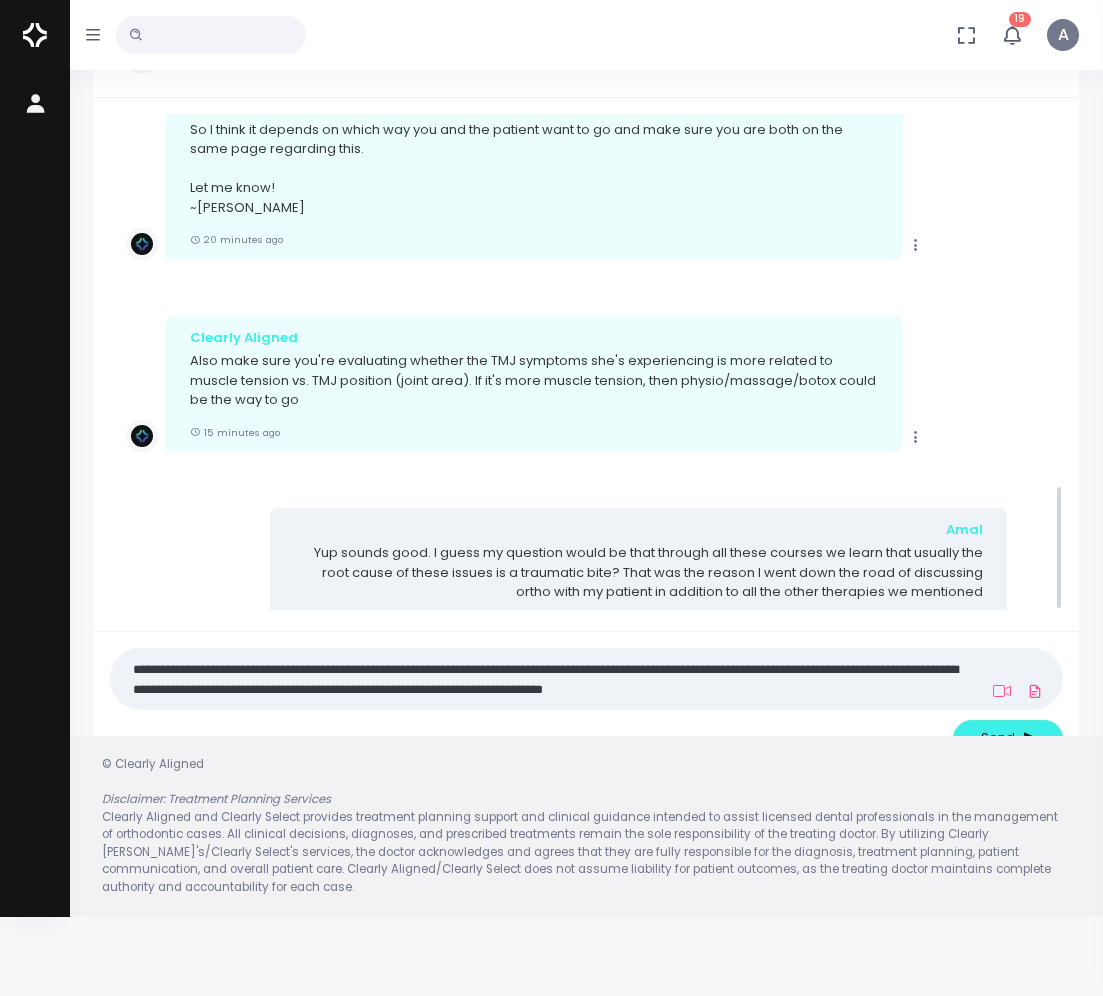 scroll, scrollTop: 1464, scrollLeft: 0, axis: vertical 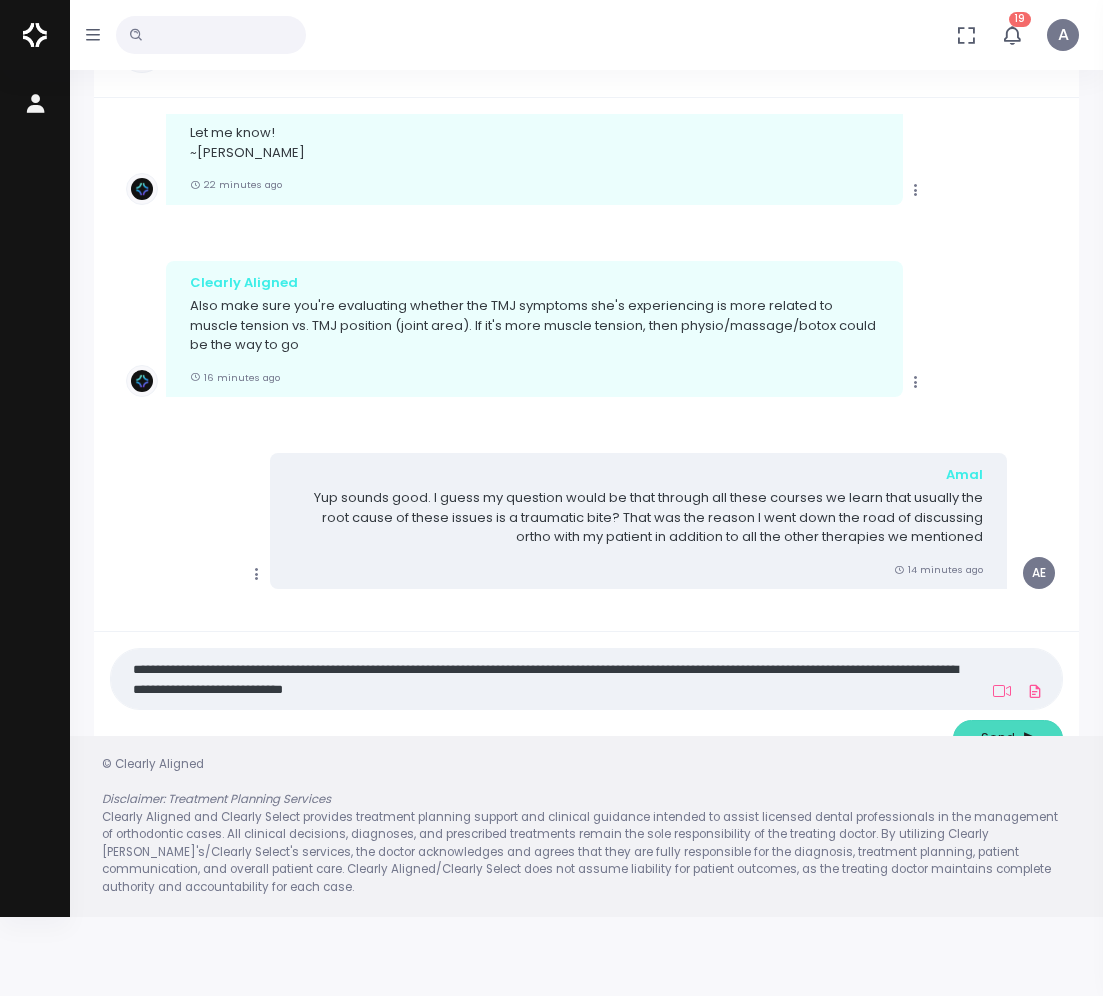 type on "**********" 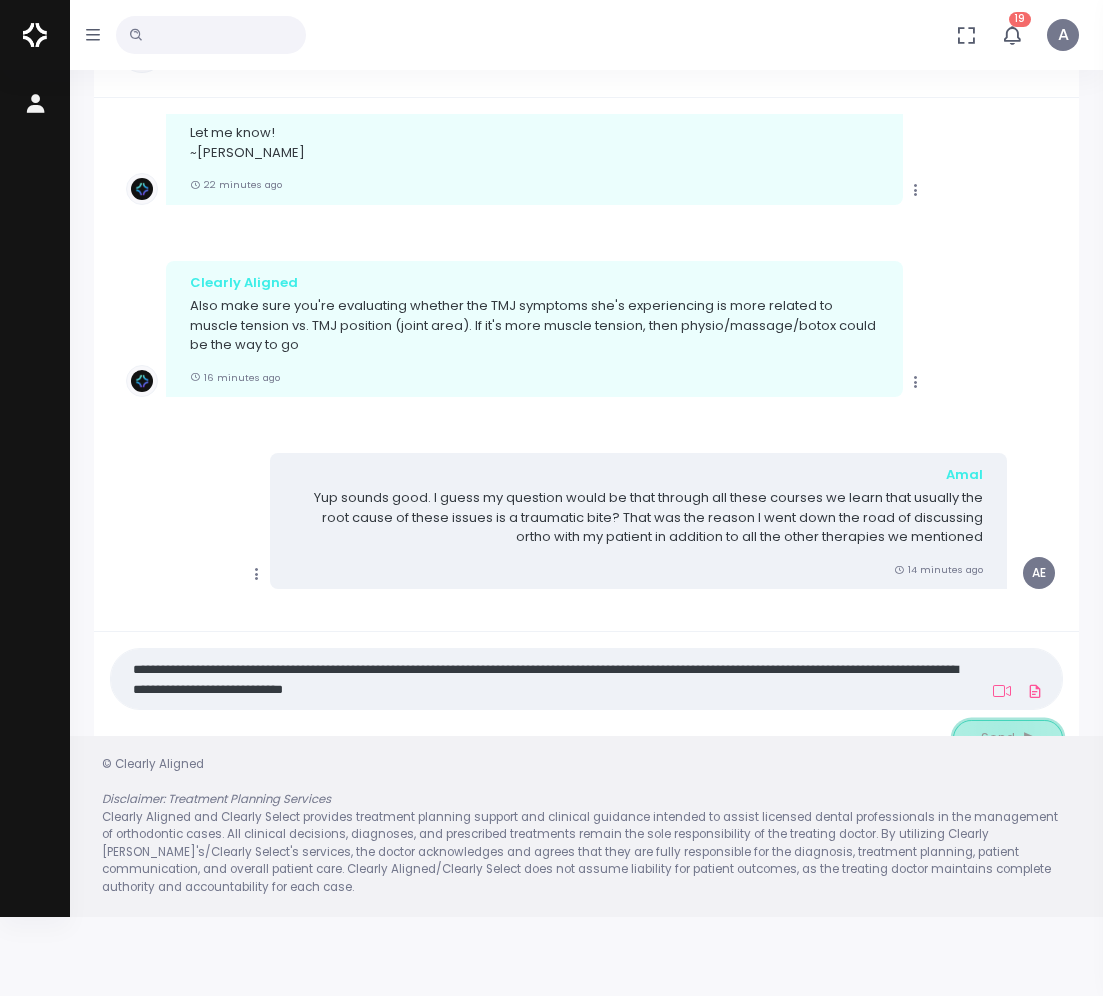 click on "Send" at bounding box center [998, 738] 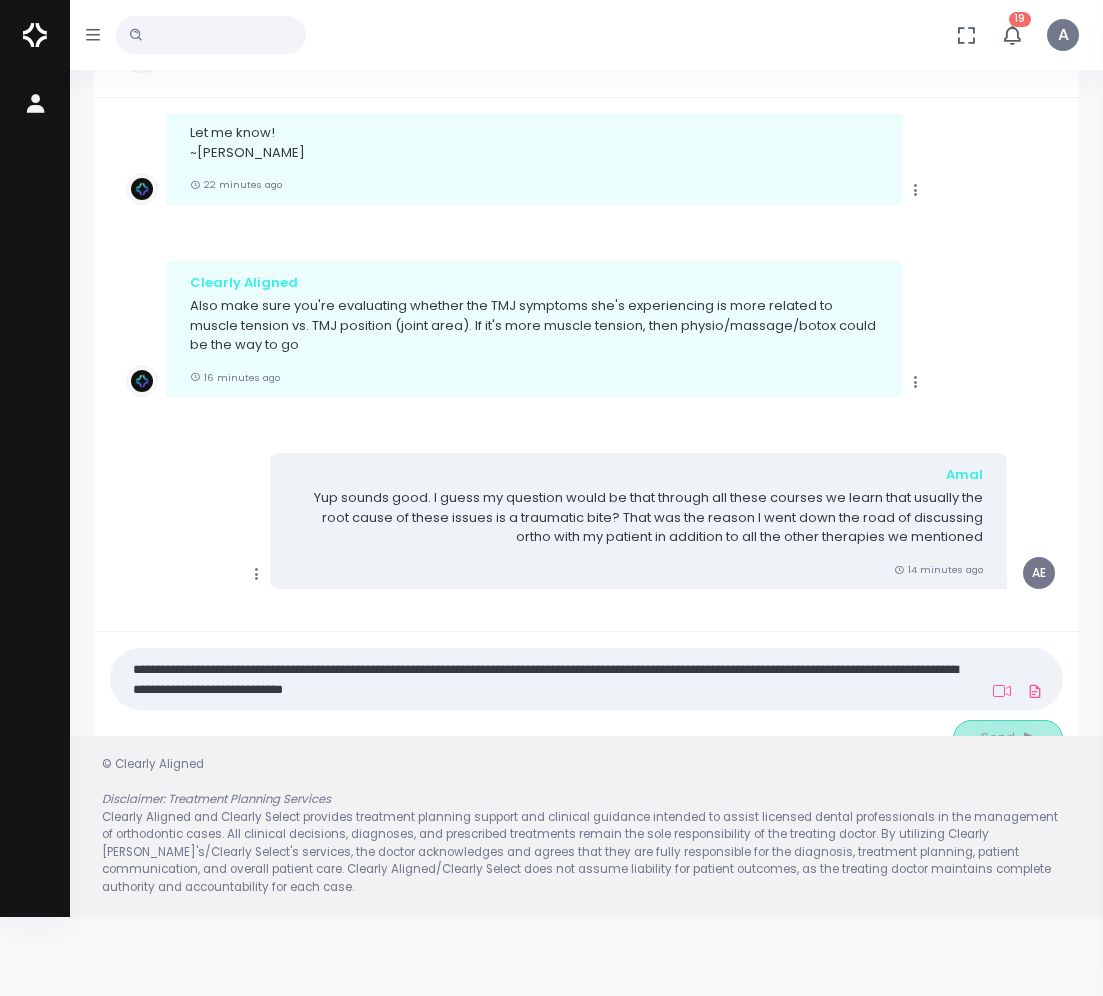 type 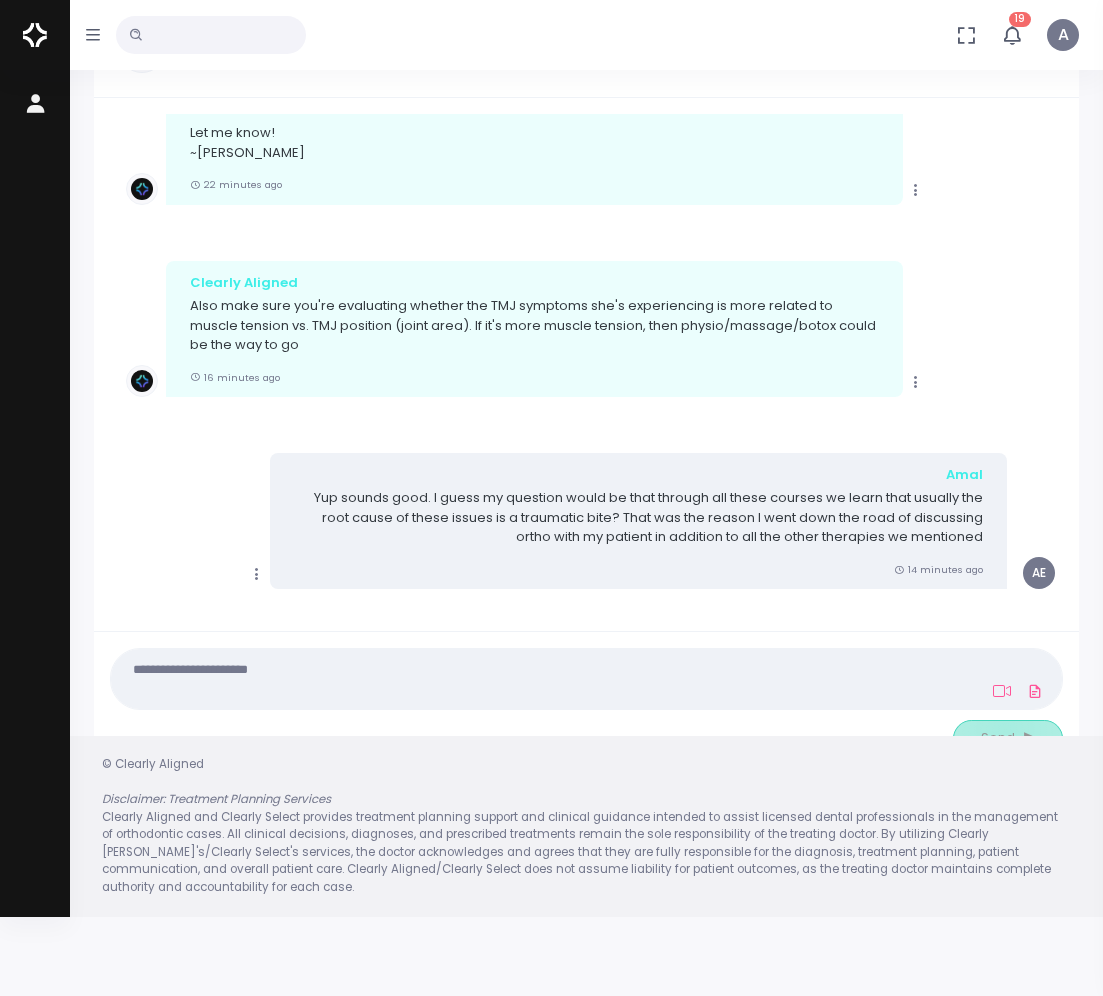 scroll, scrollTop: 1653, scrollLeft: 0, axis: vertical 